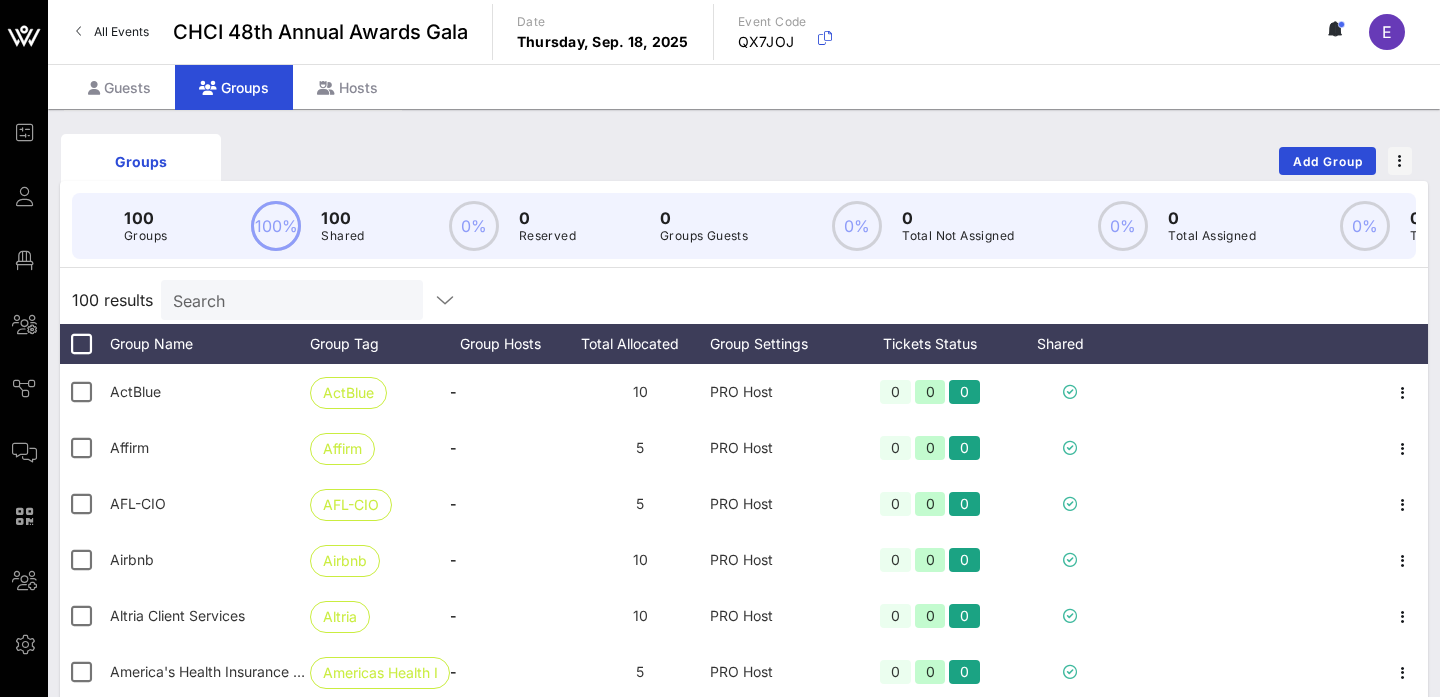 scroll, scrollTop: 0, scrollLeft: 0, axis: both 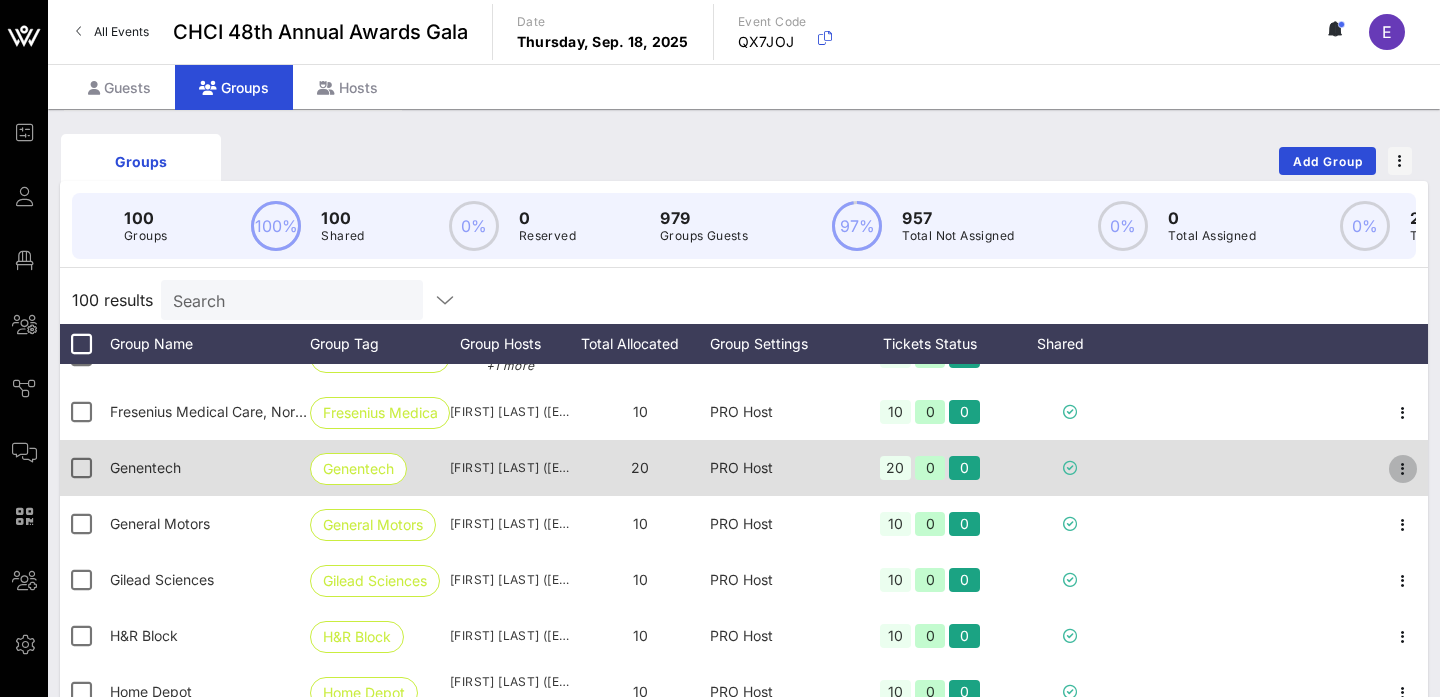 click at bounding box center (1403, 469) 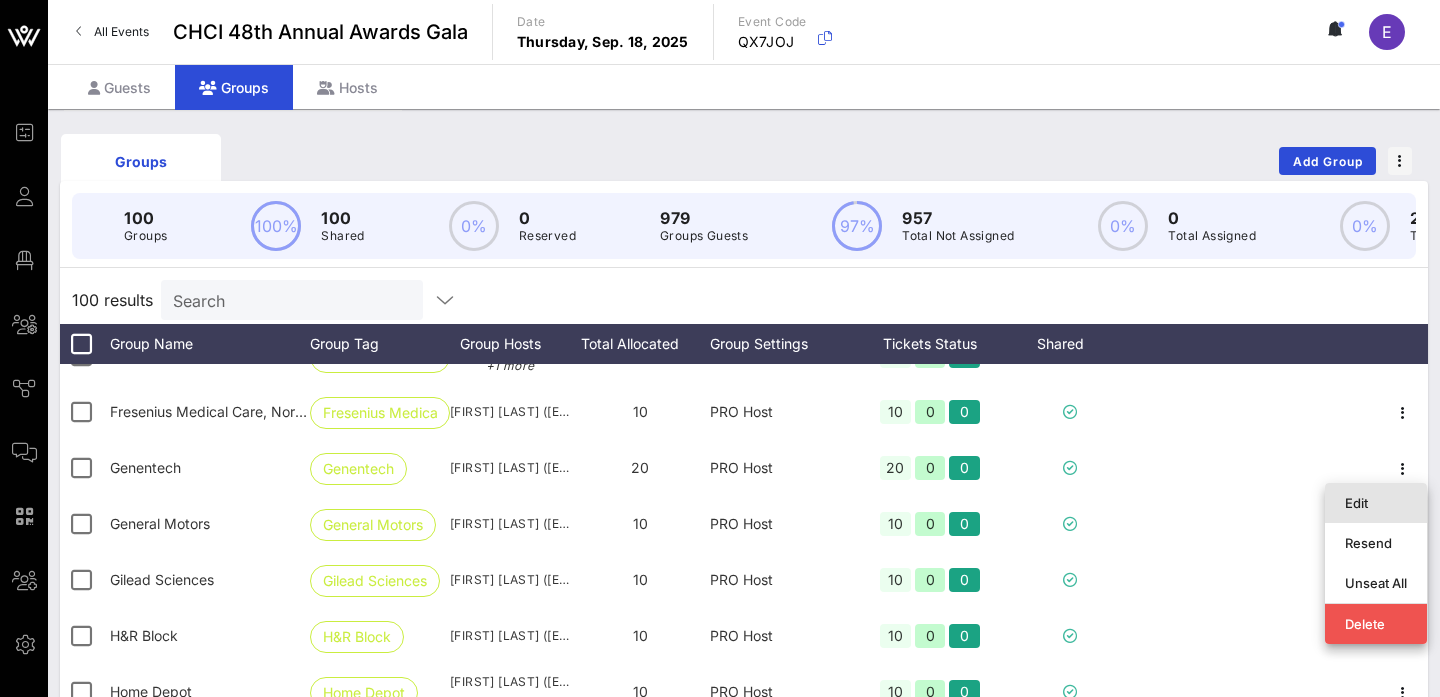 click on "Edit" at bounding box center (1376, 503) 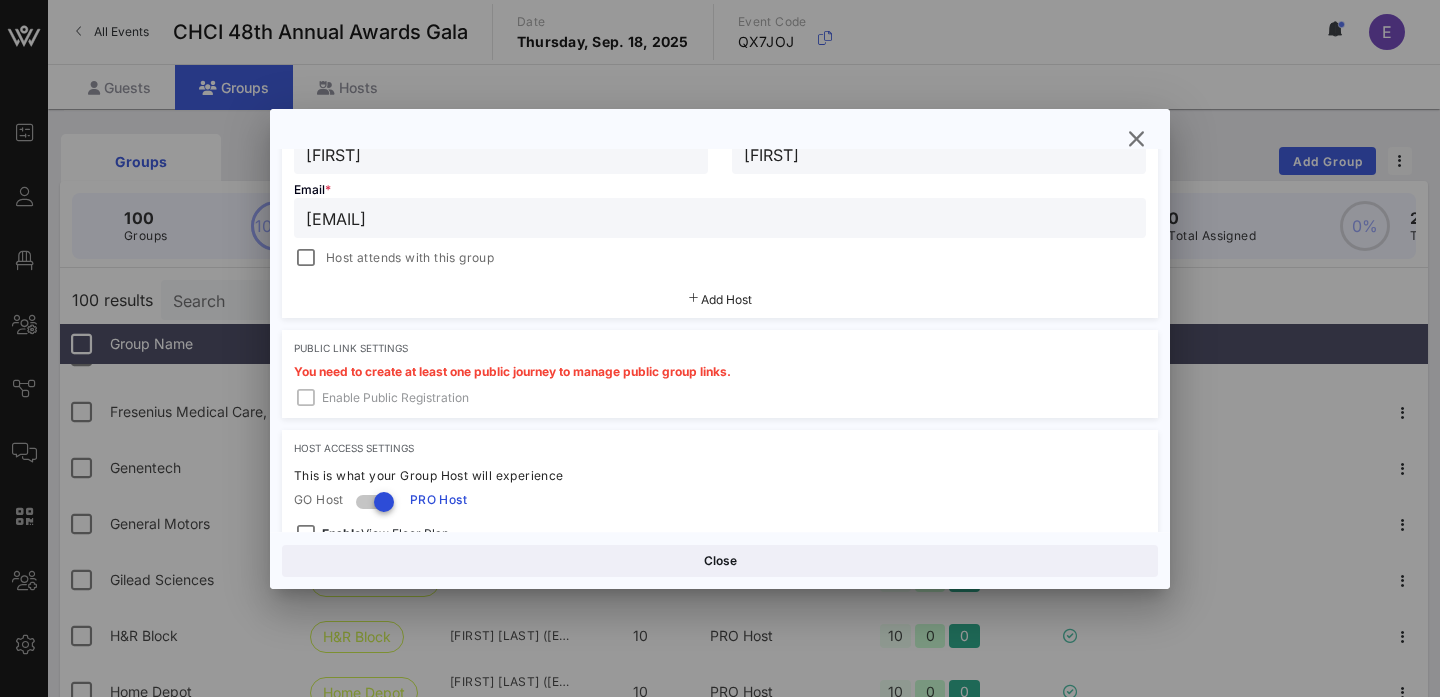 click on "Add Host" at bounding box center [726, 299] 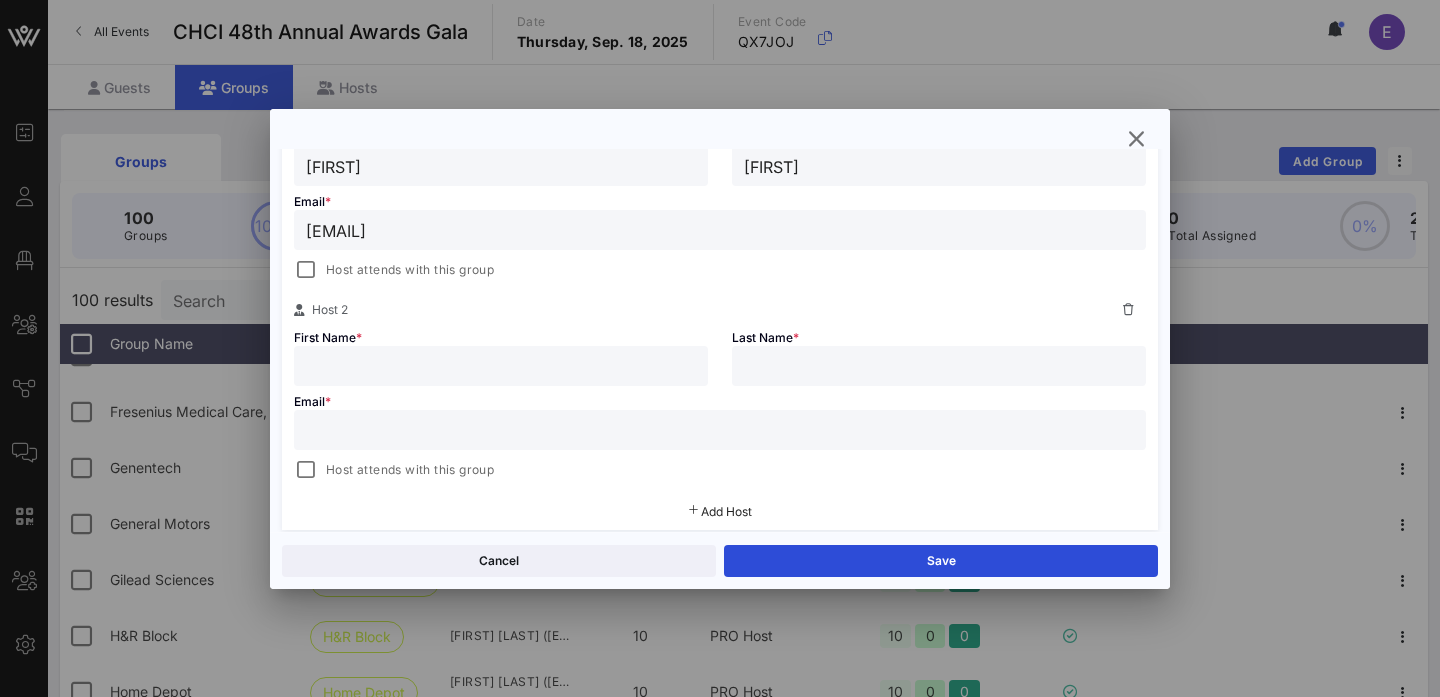 scroll, scrollTop: 428, scrollLeft: 0, axis: vertical 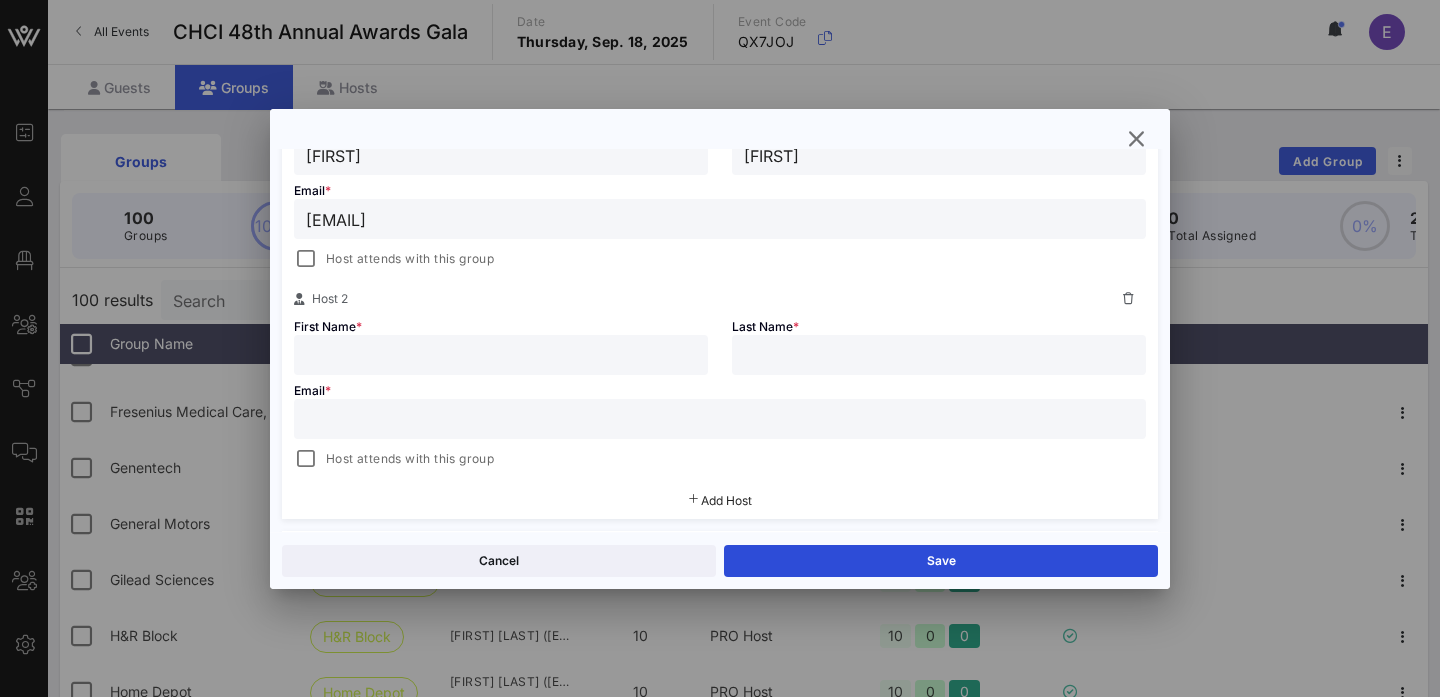 click at bounding box center (501, 355) 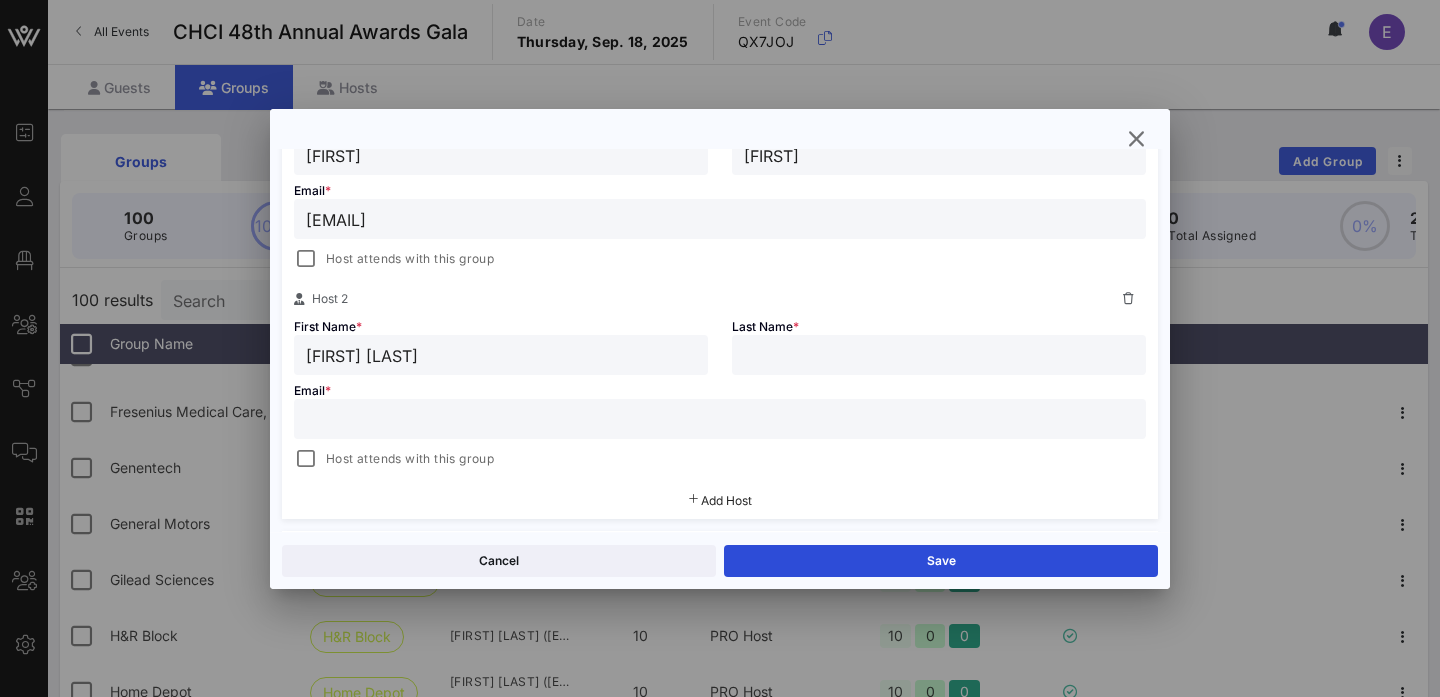 click on "[FIRST] [LAST]" at bounding box center (501, 355) 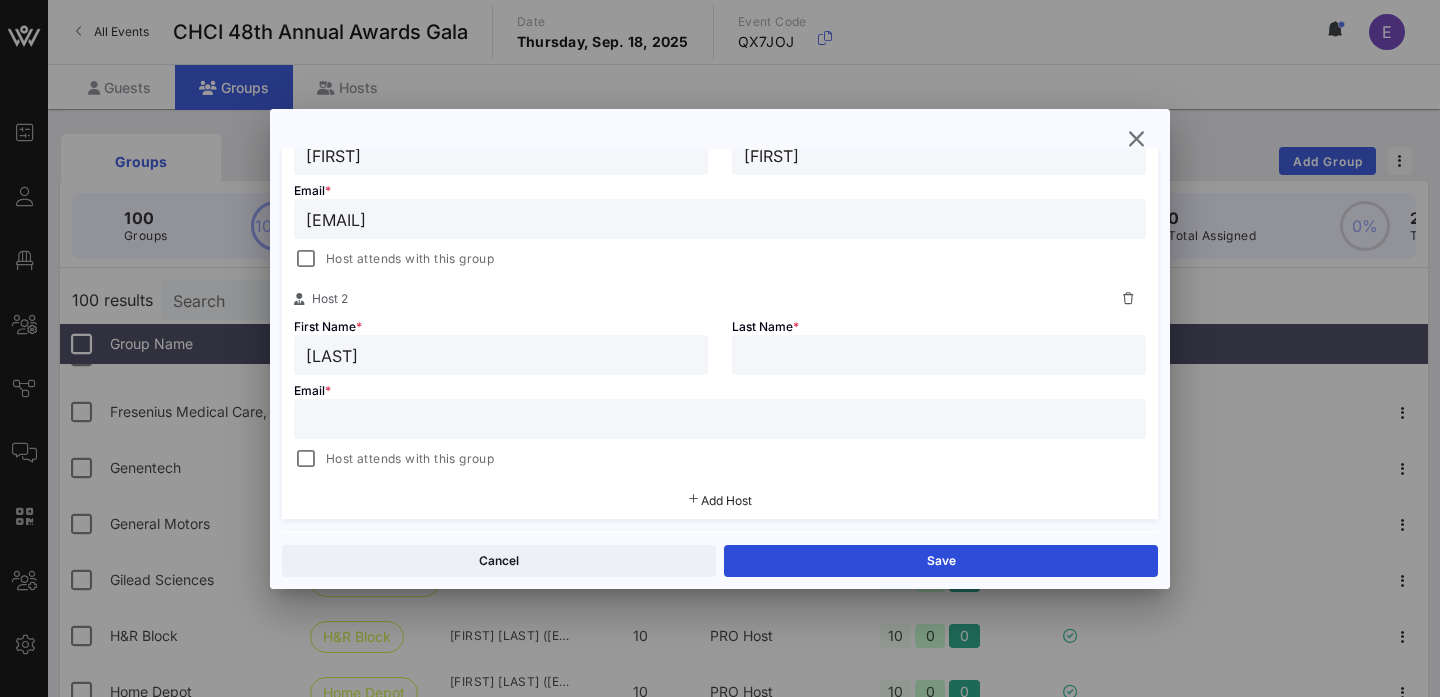 type on "[LAST]" 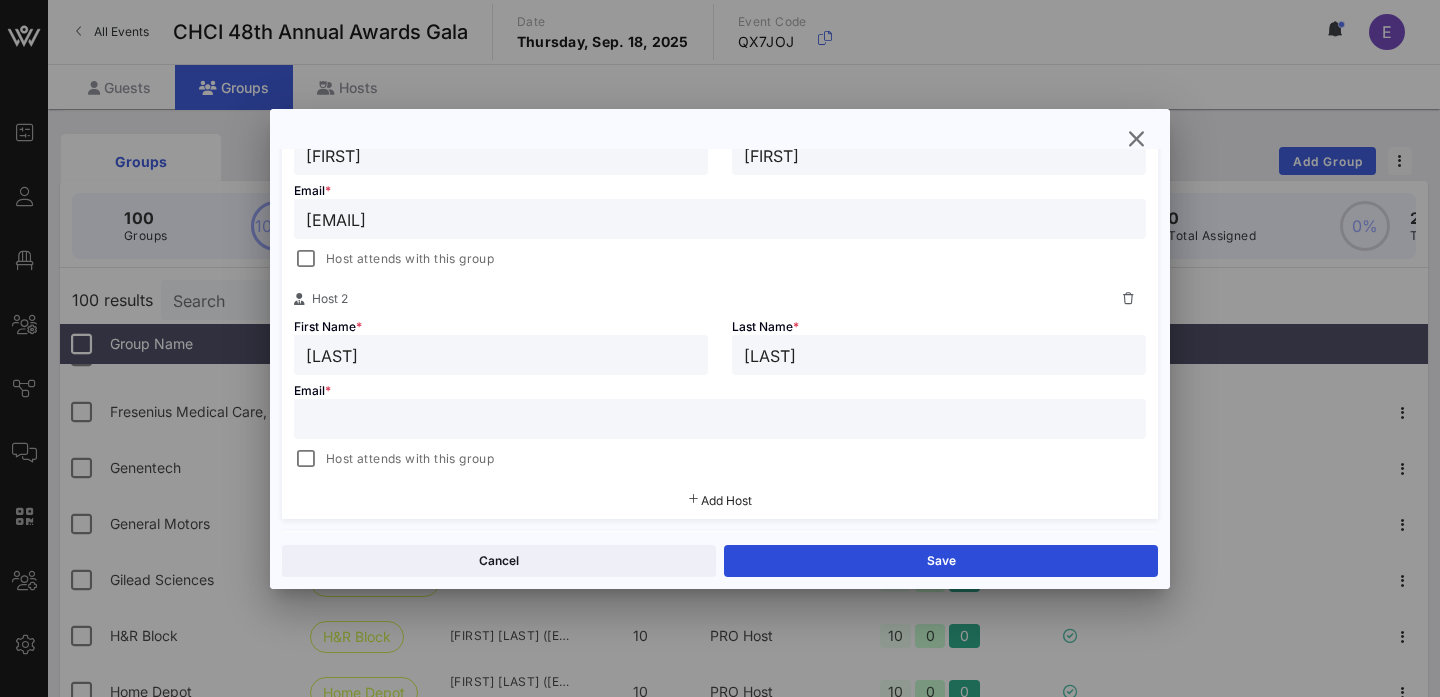 click at bounding box center [720, 348] 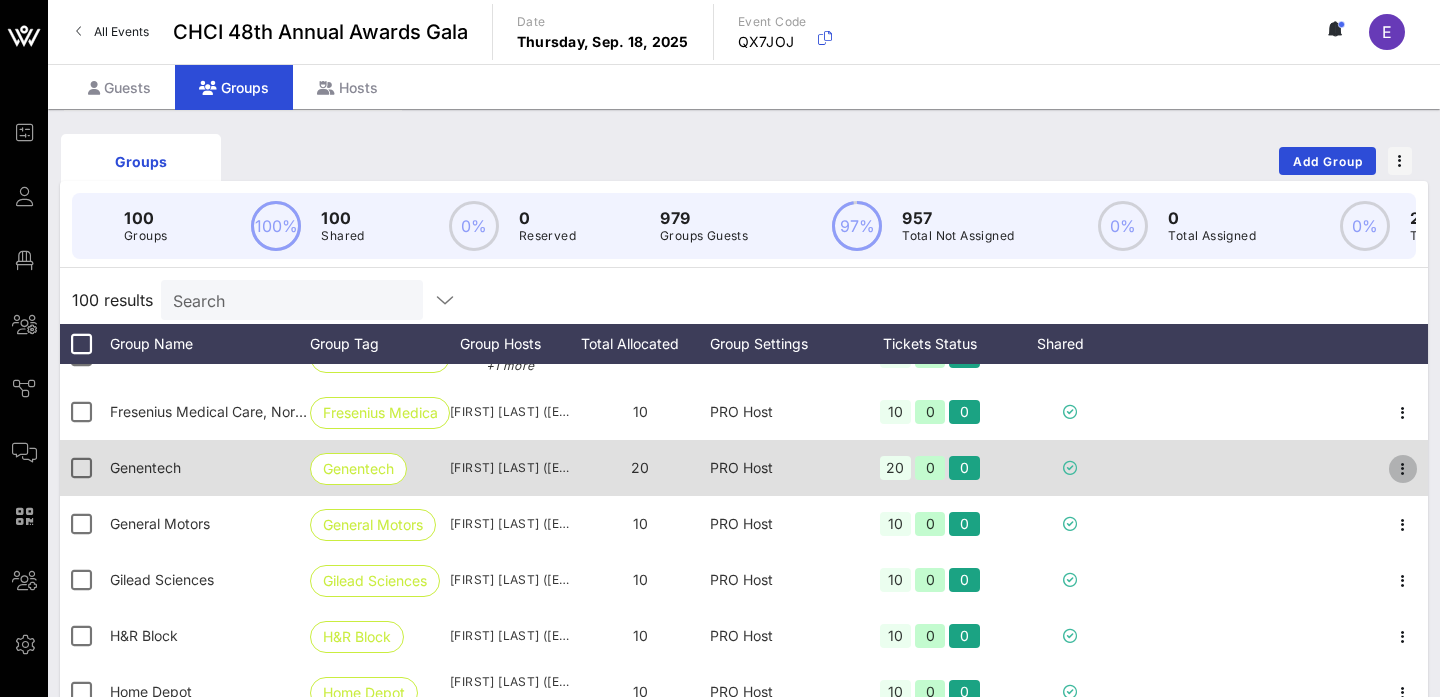 click at bounding box center (1403, 469) 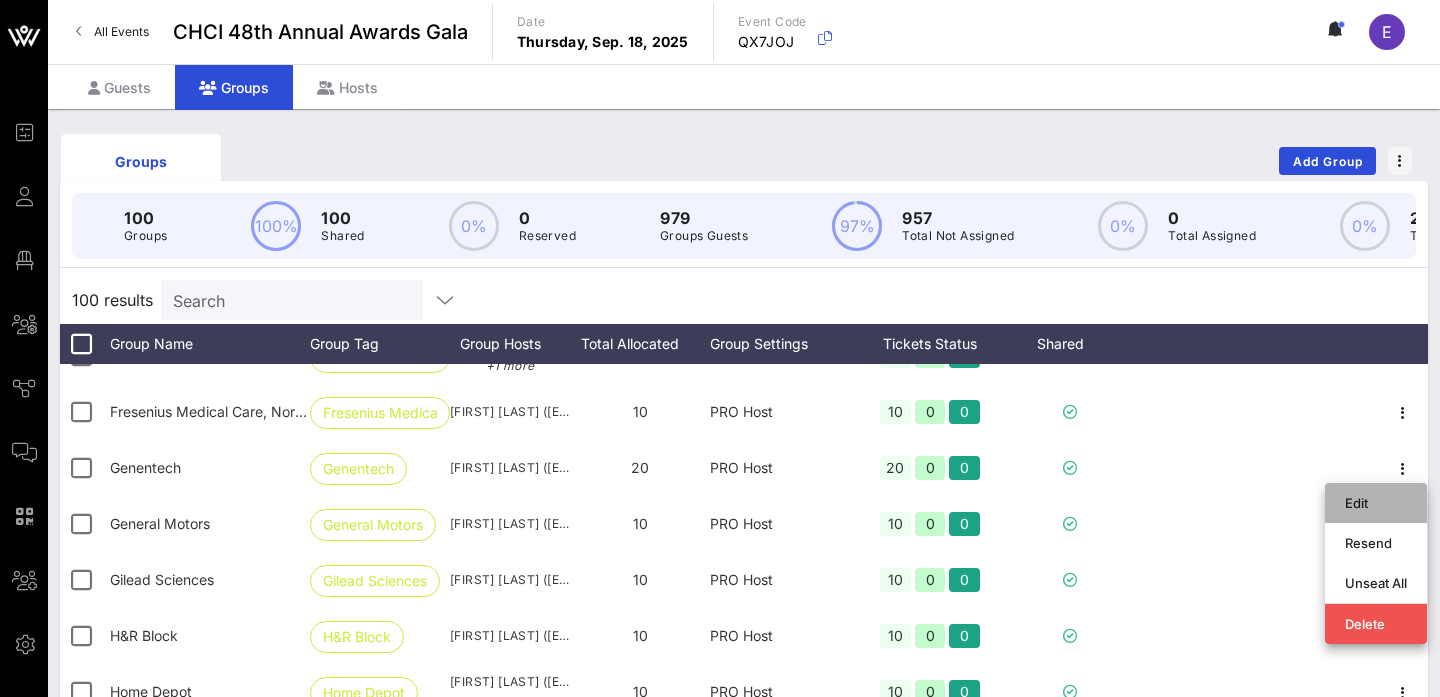 click on "Edit" at bounding box center (1376, 503) 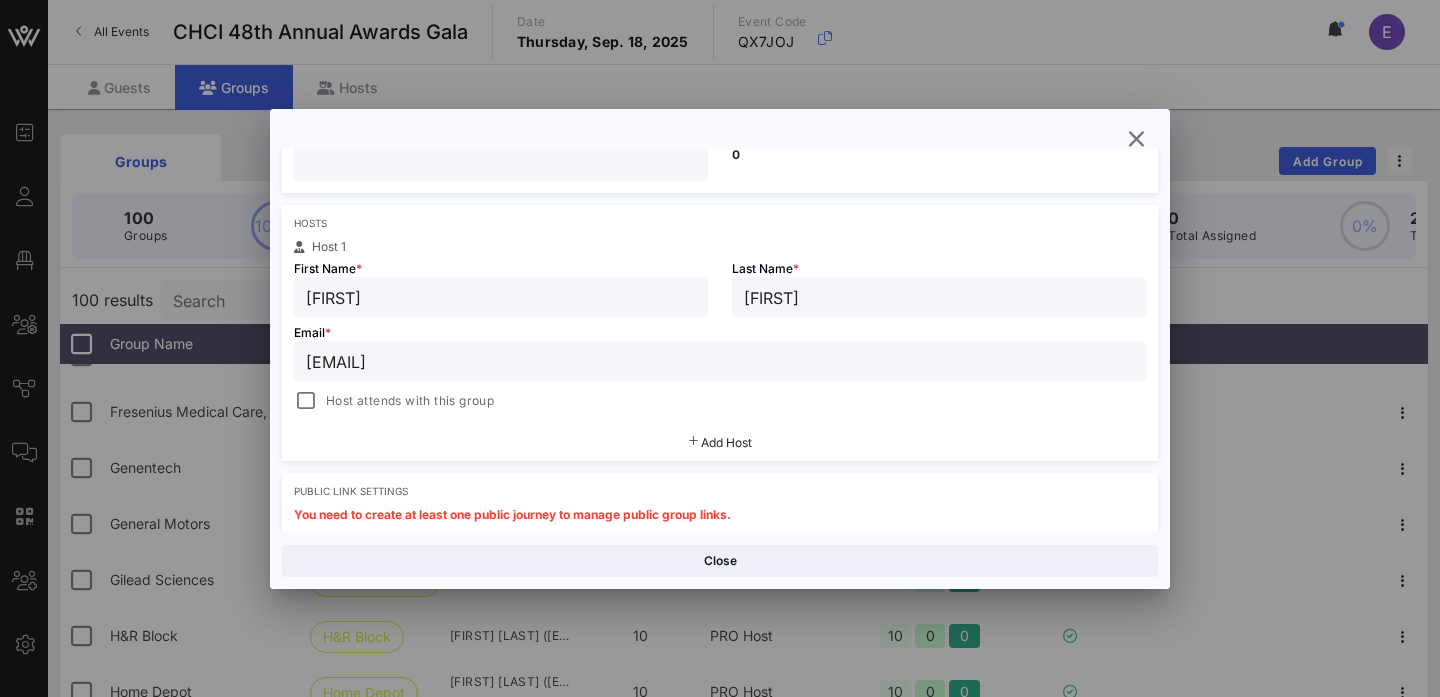 scroll, scrollTop: 304, scrollLeft: 0, axis: vertical 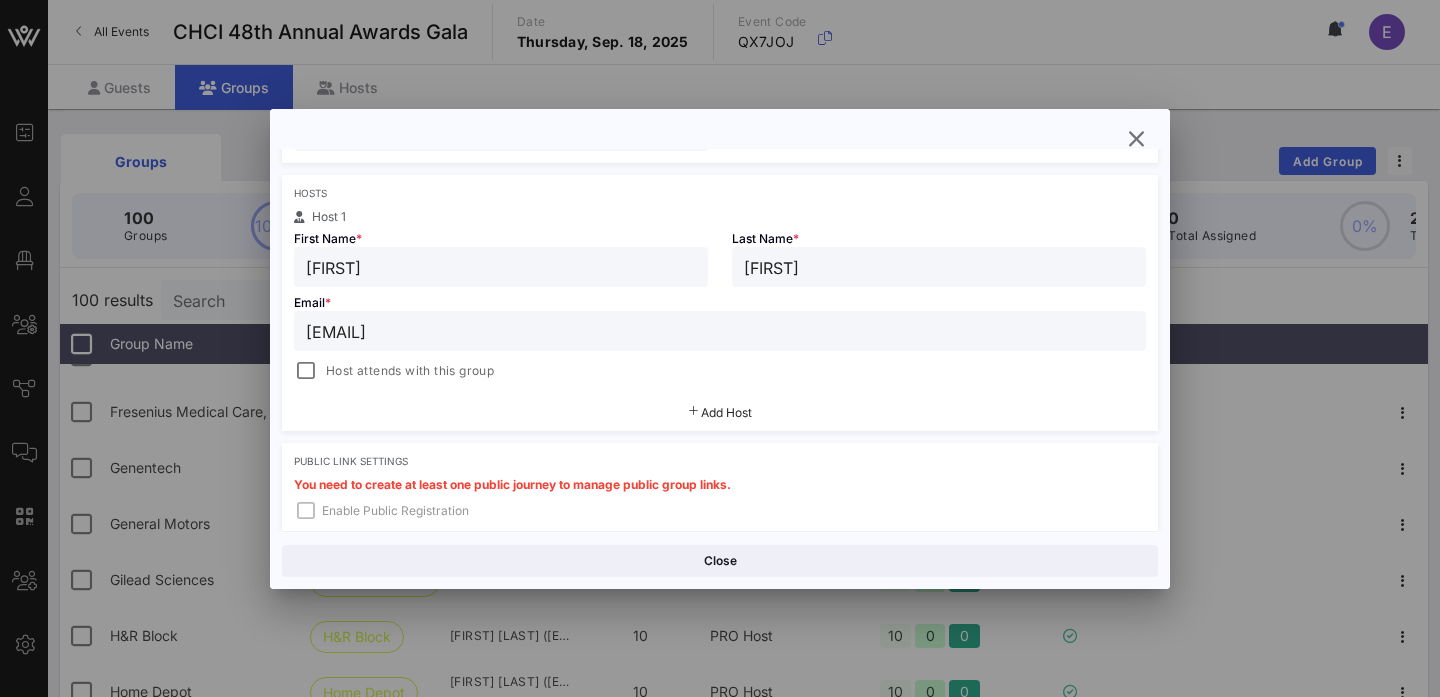 click on "Add Host" at bounding box center (726, 412) 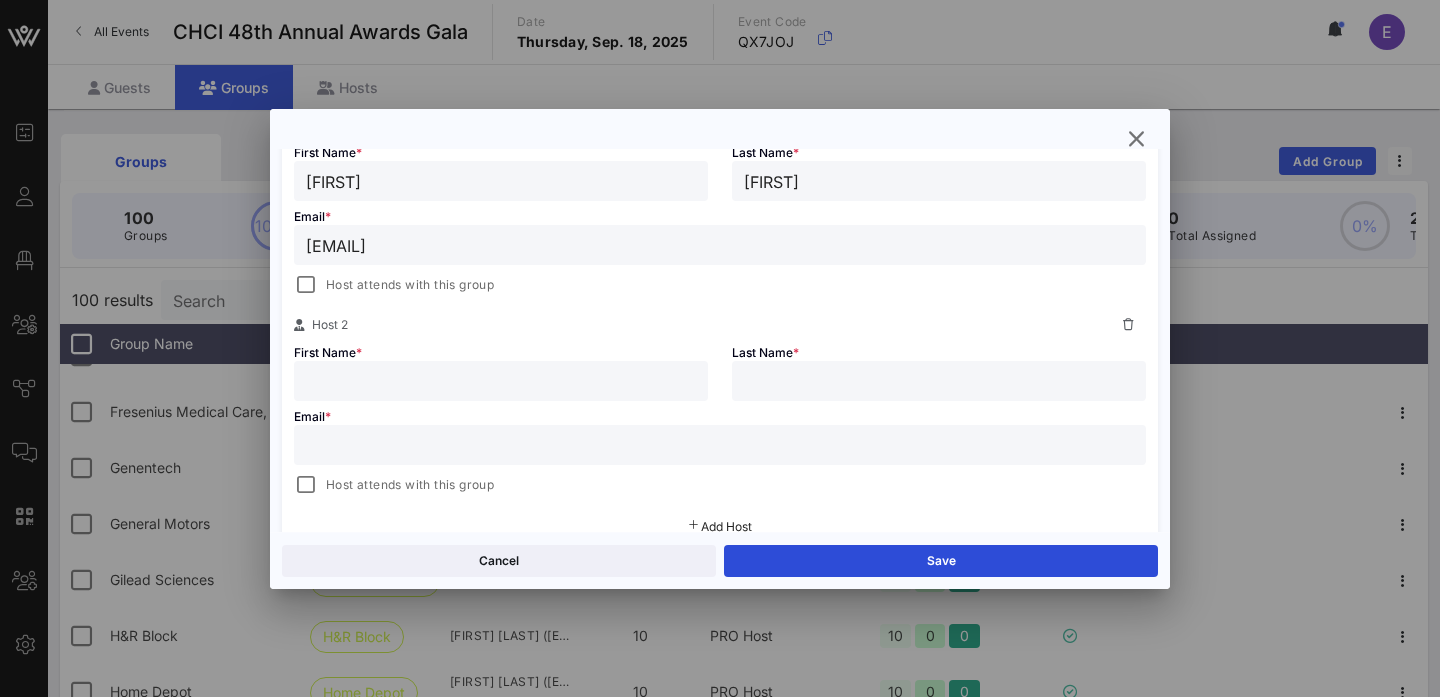 scroll, scrollTop: 409, scrollLeft: 0, axis: vertical 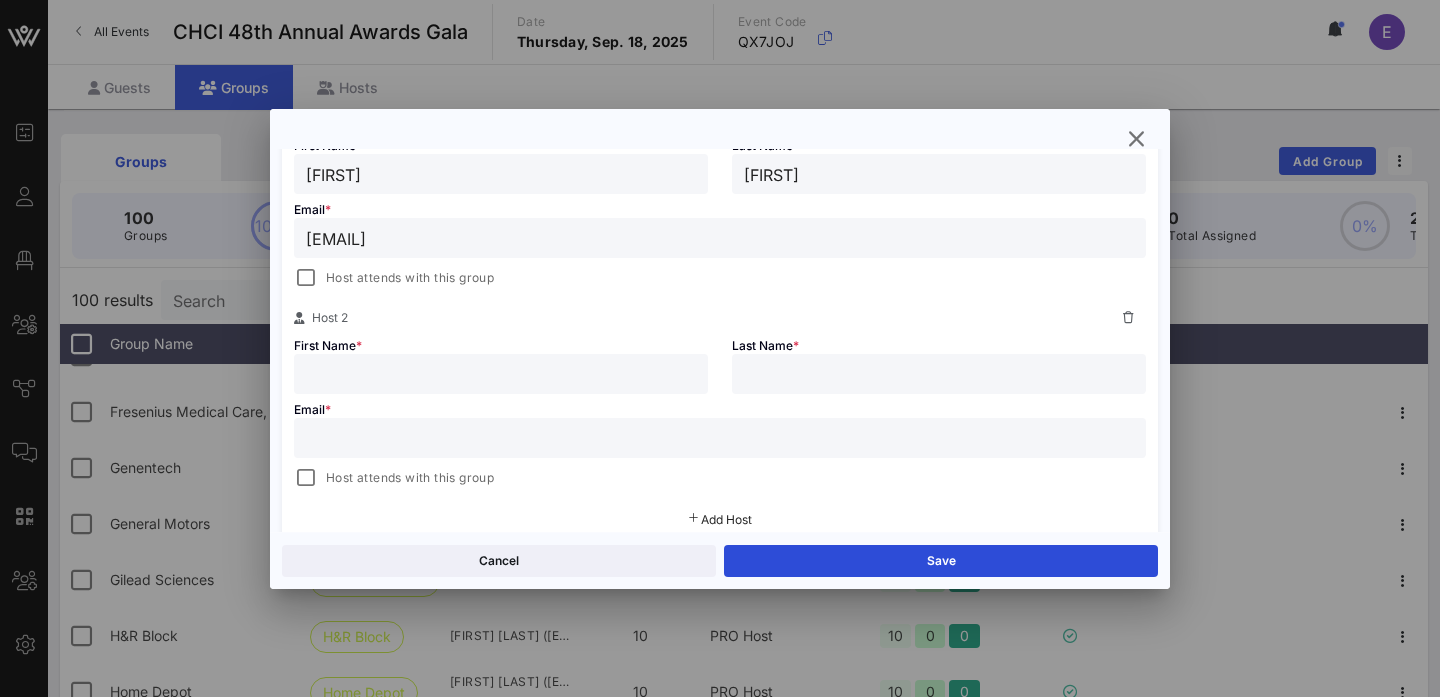 click at bounding box center [501, 374] 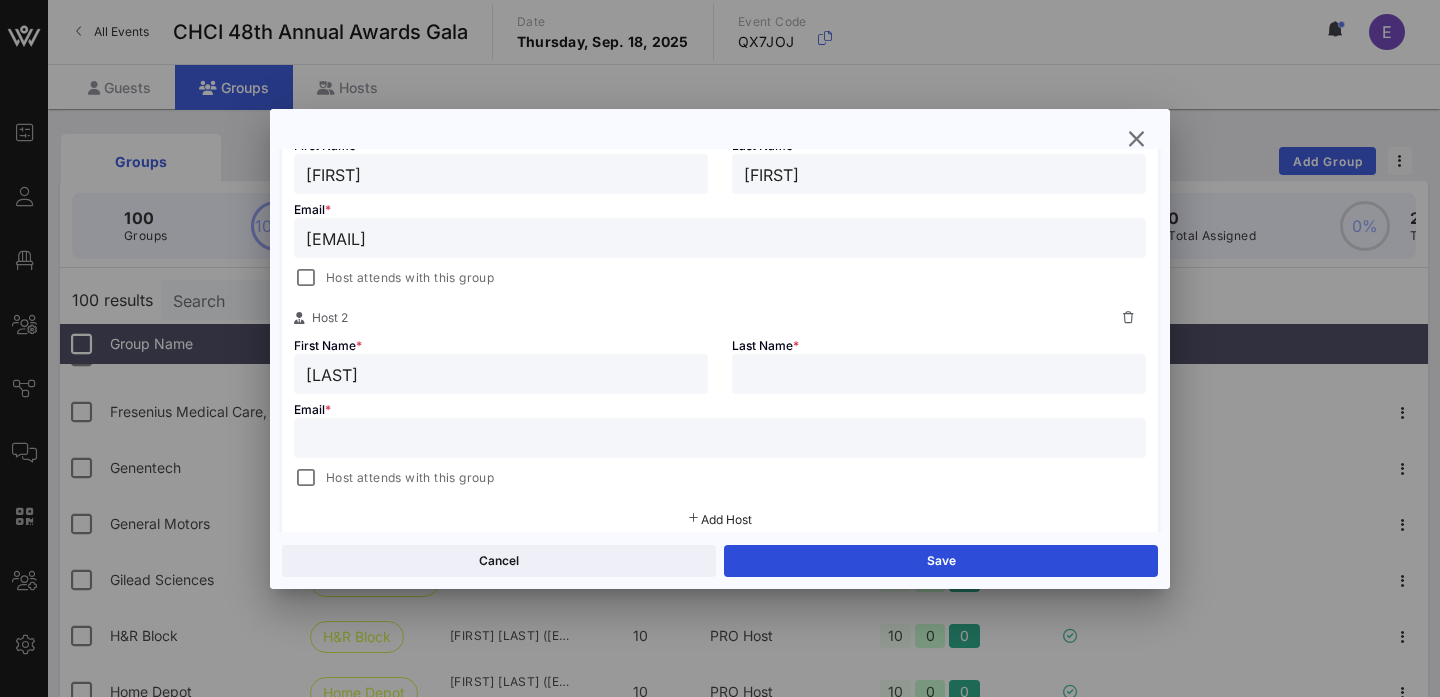 click on "[LAST]" at bounding box center (501, 374) 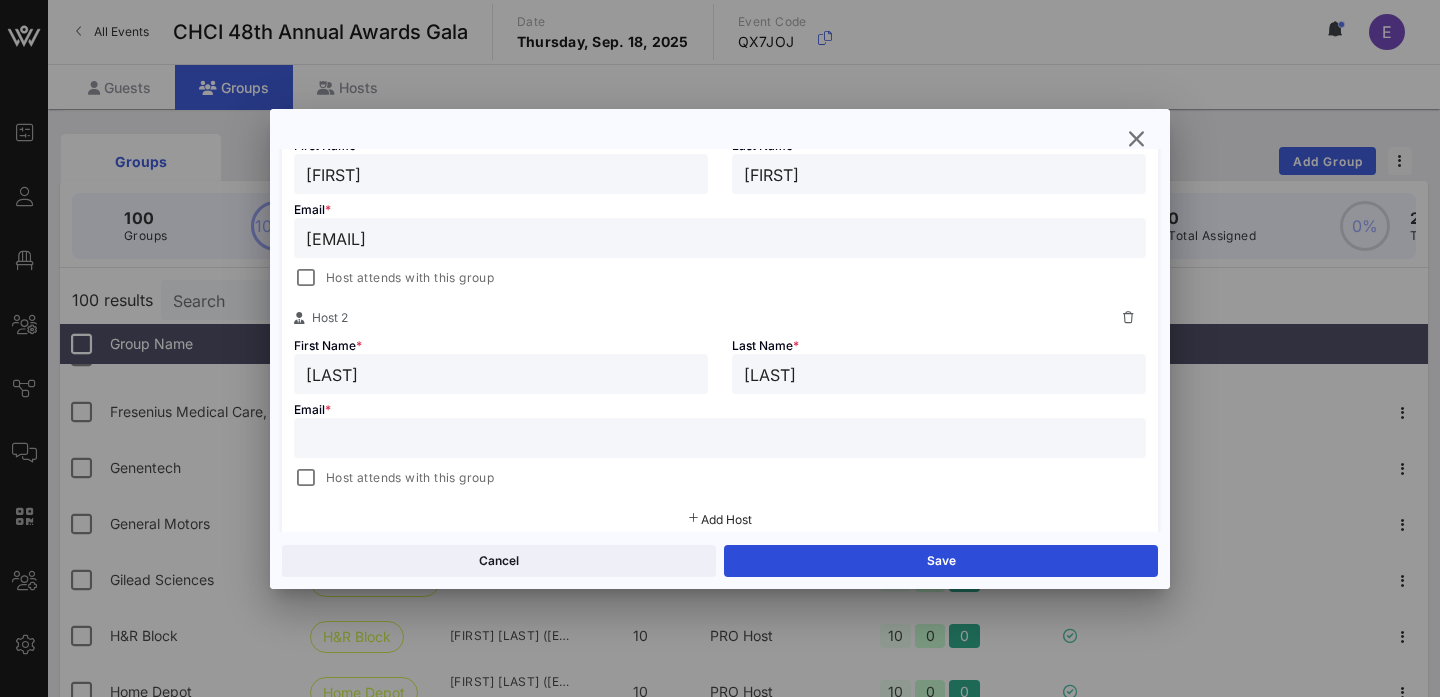 type on "[LAST]" 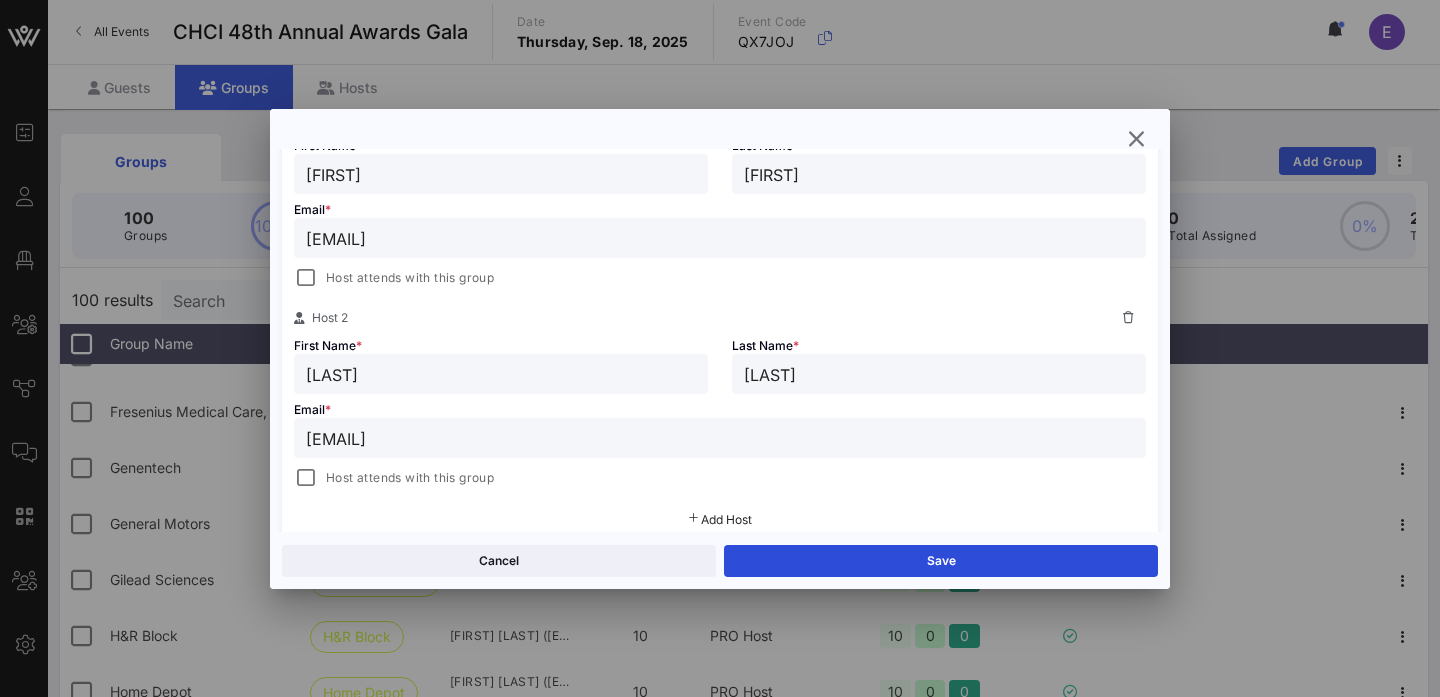 type on "[EMAIL]" 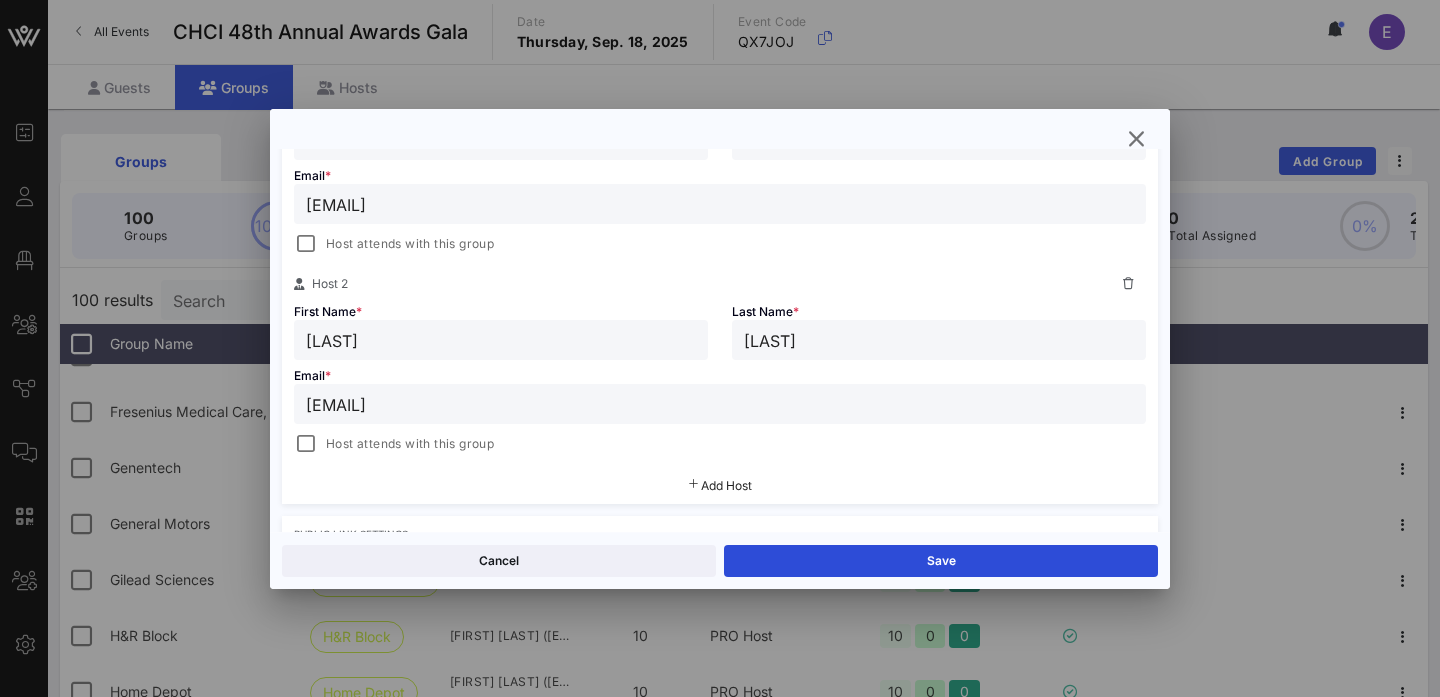 scroll, scrollTop: 446, scrollLeft: 0, axis: vertical 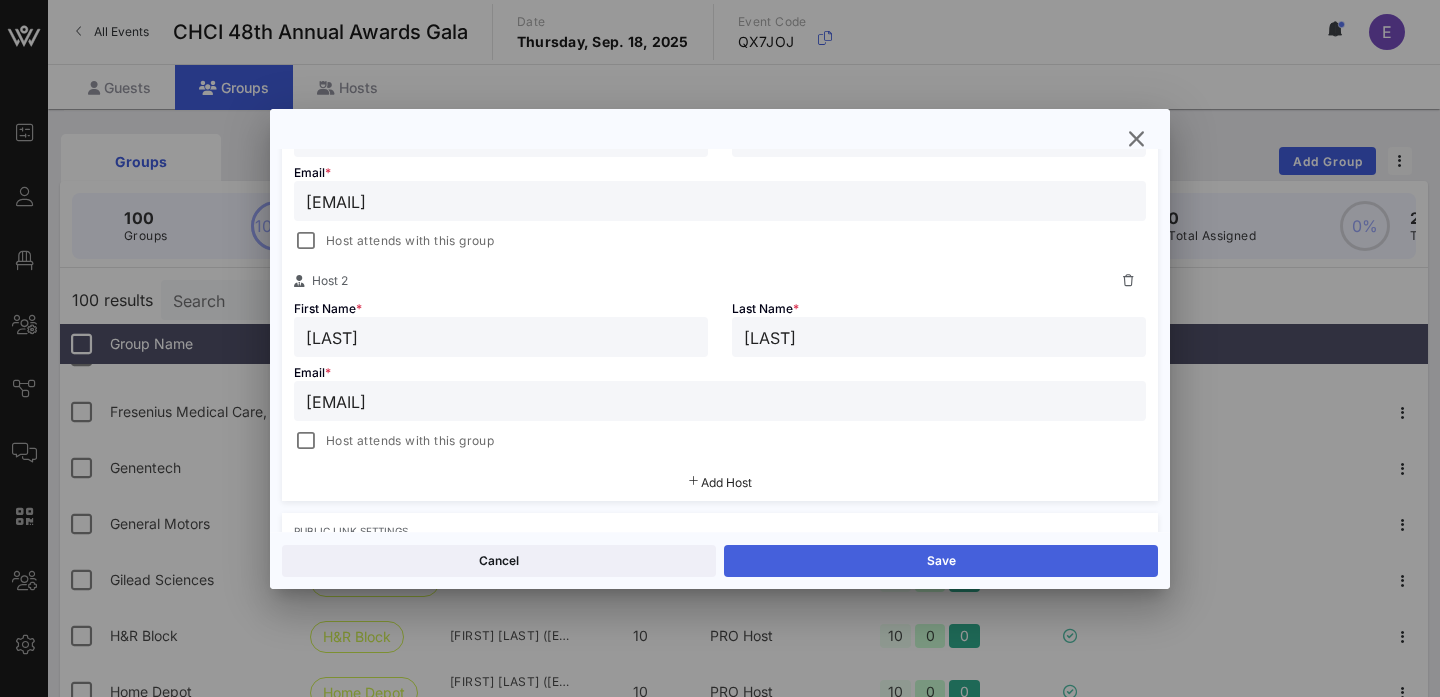 click on "Save" at bounding box center [941, 561] 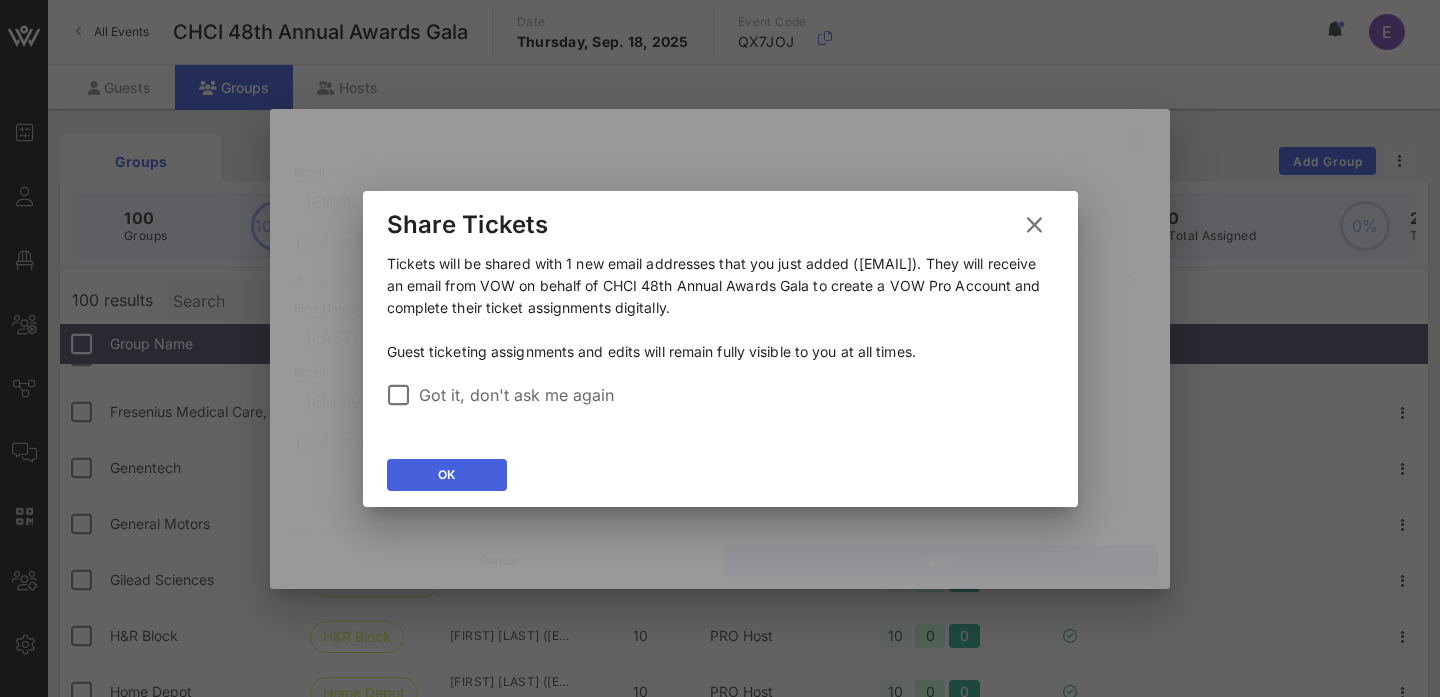 click on "OK" at bounding box center [447, 475] 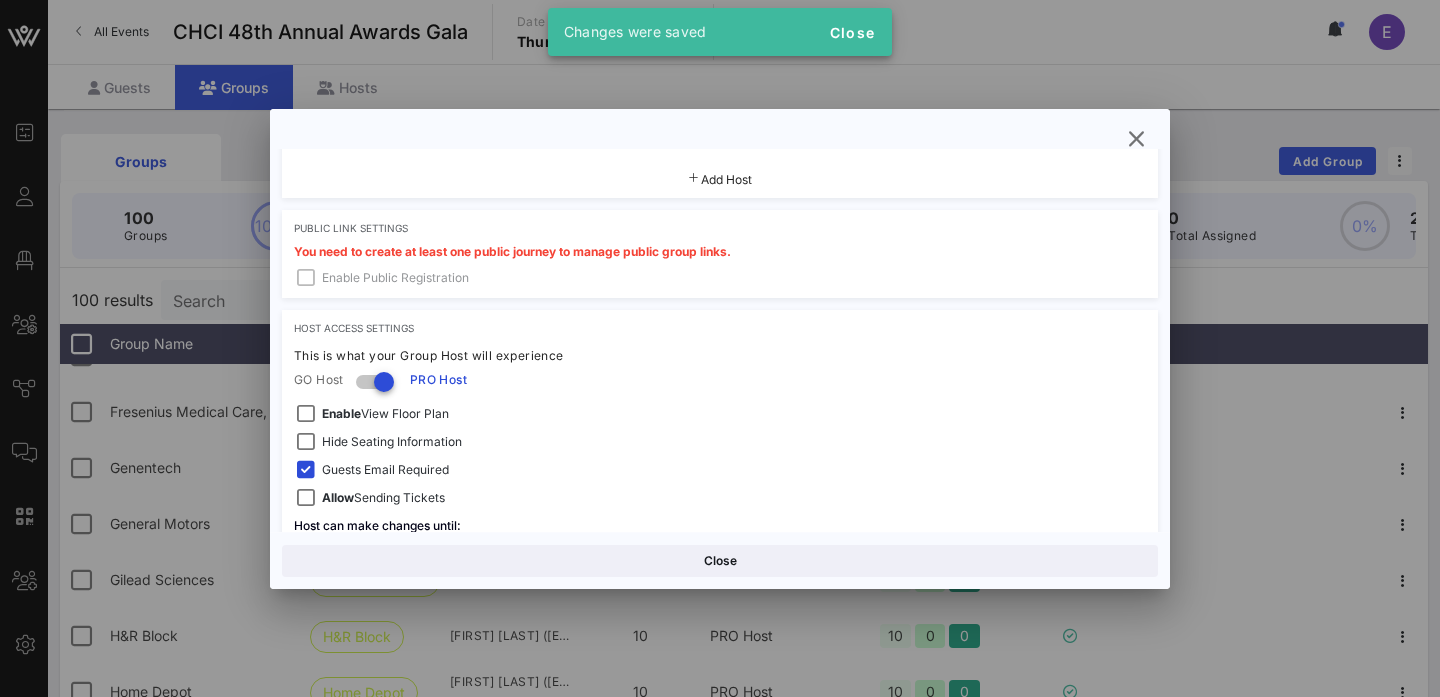 scroll, scrollTop: 823, scrollLeft: 0, axis: vertical 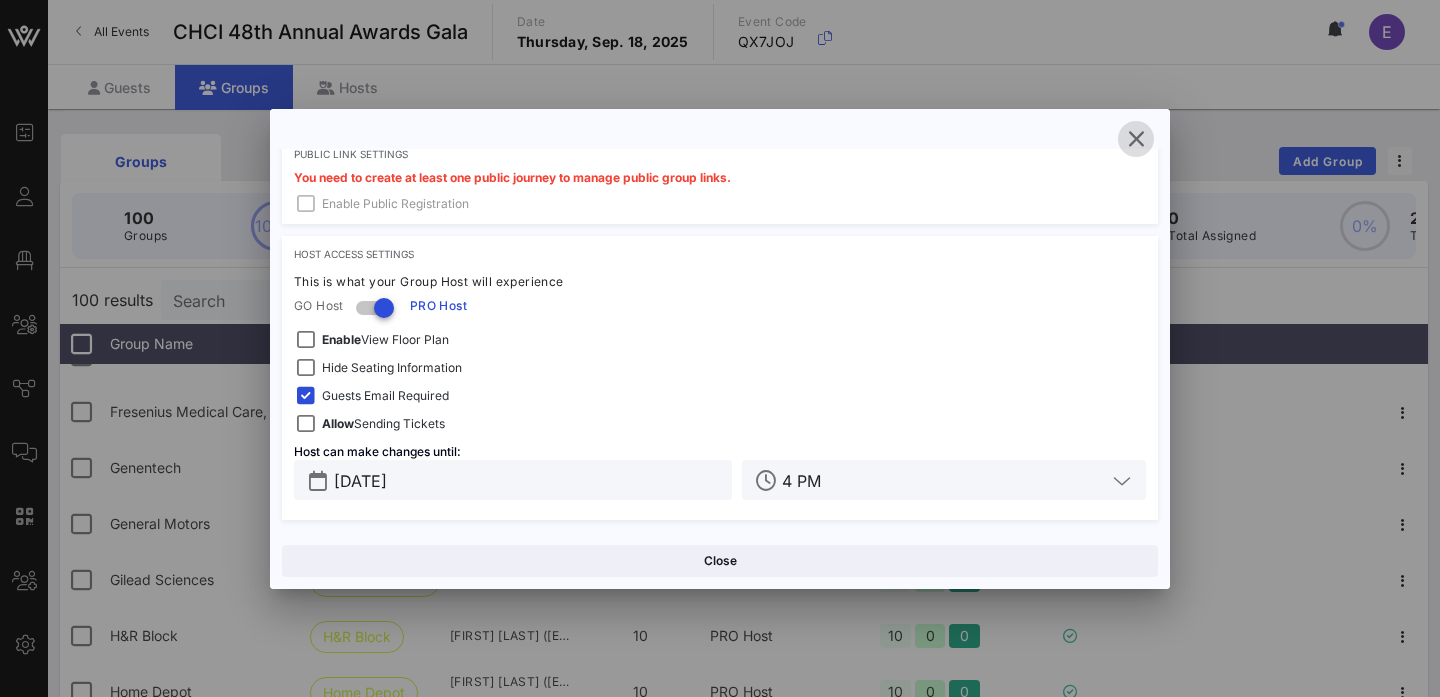 click at bounding box center [1136, 139] 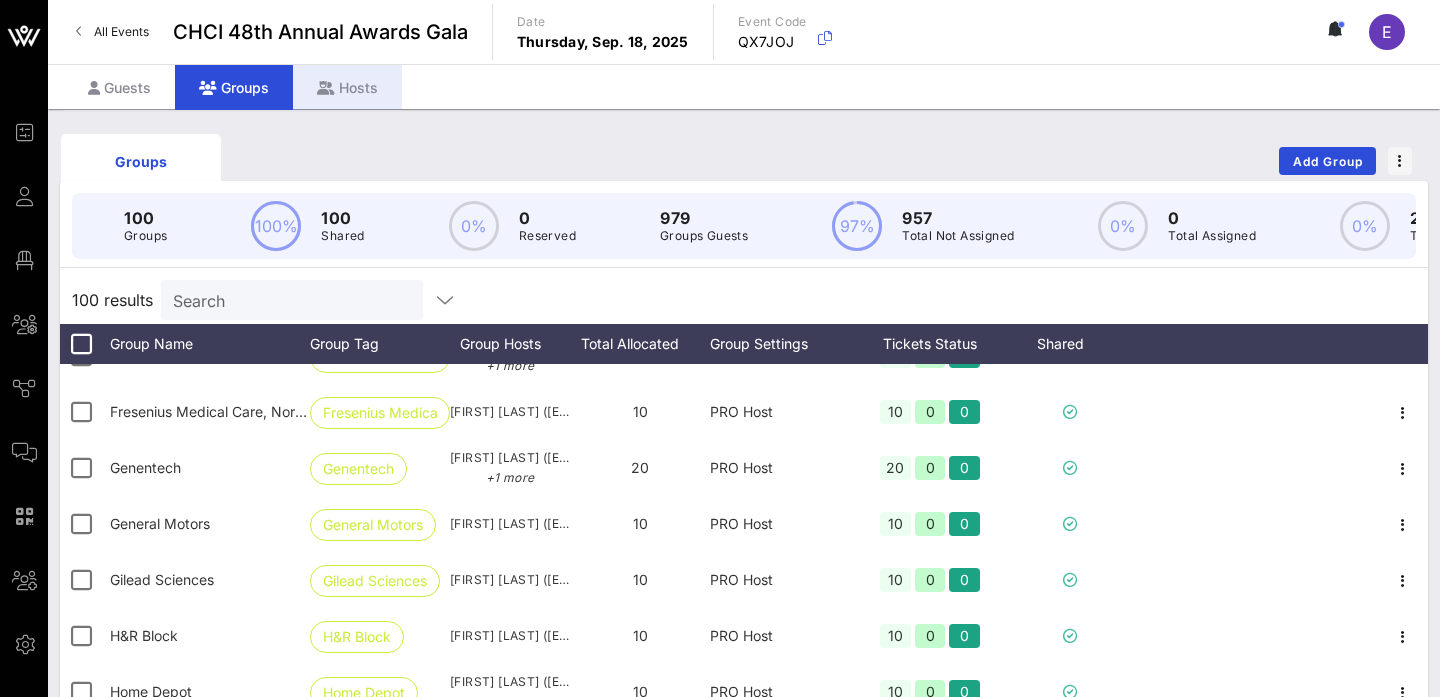 click on "Hosts" at bounding box center [347, 87] 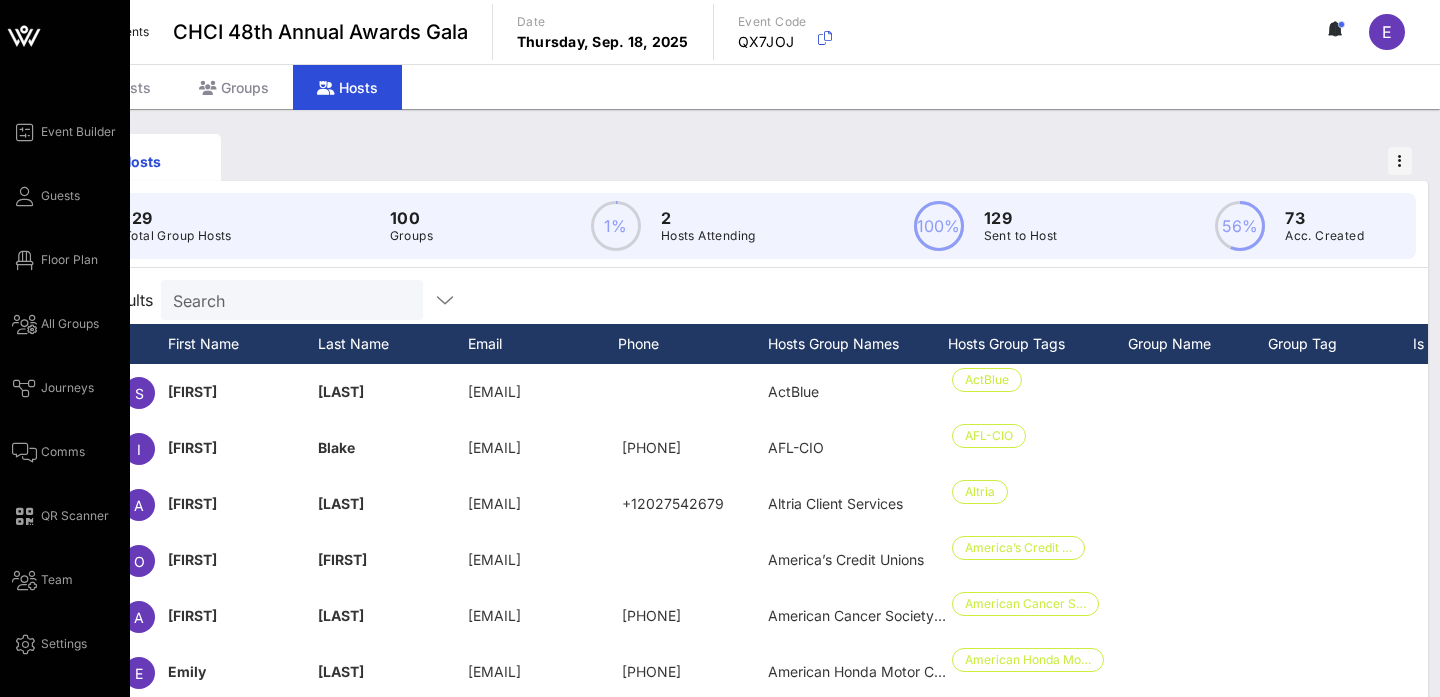 click on "Event Builder   Guests   Floor Plan   All Groups   Journeys   Comms   QR Scanner   Team   Settings" at bounding box center (71, 388) 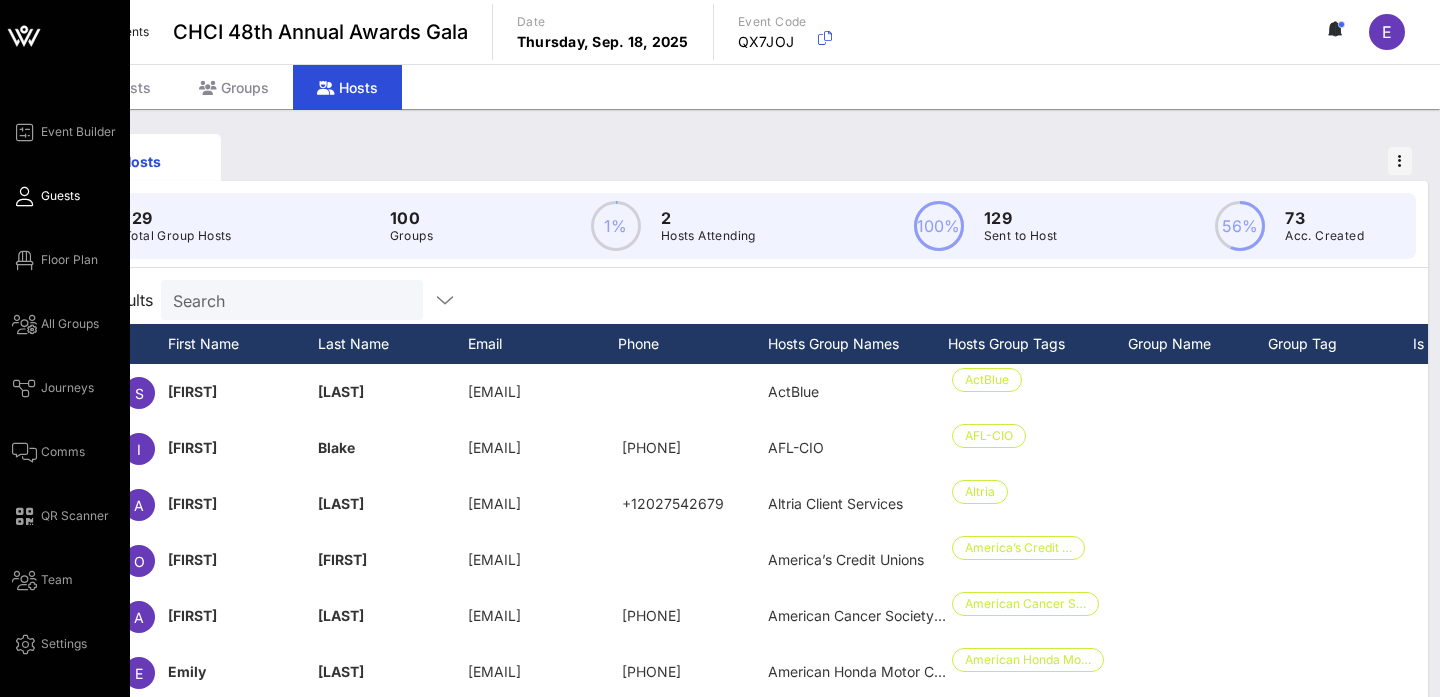 click at bounding box center (24, 196) 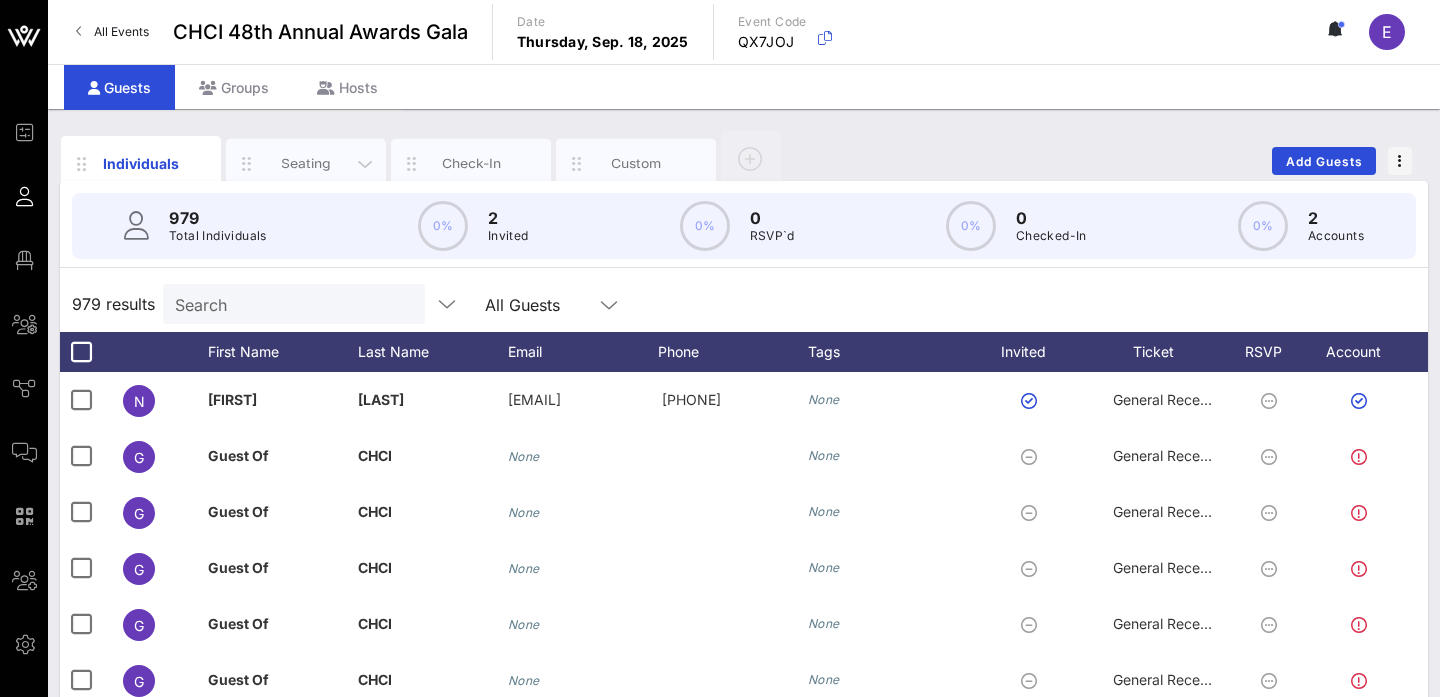 click on "Seating" at bounding box center (306, 163) 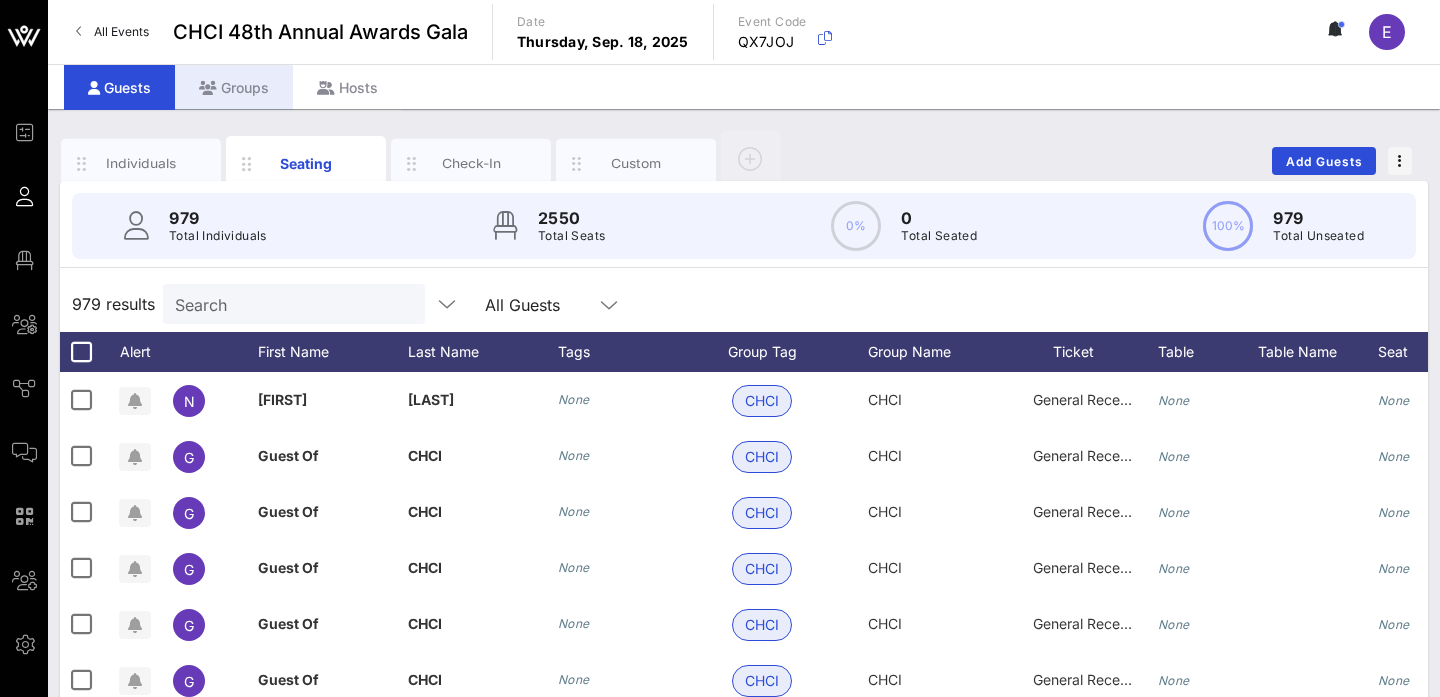 click on "Groups" at bounding box center (234, 87) 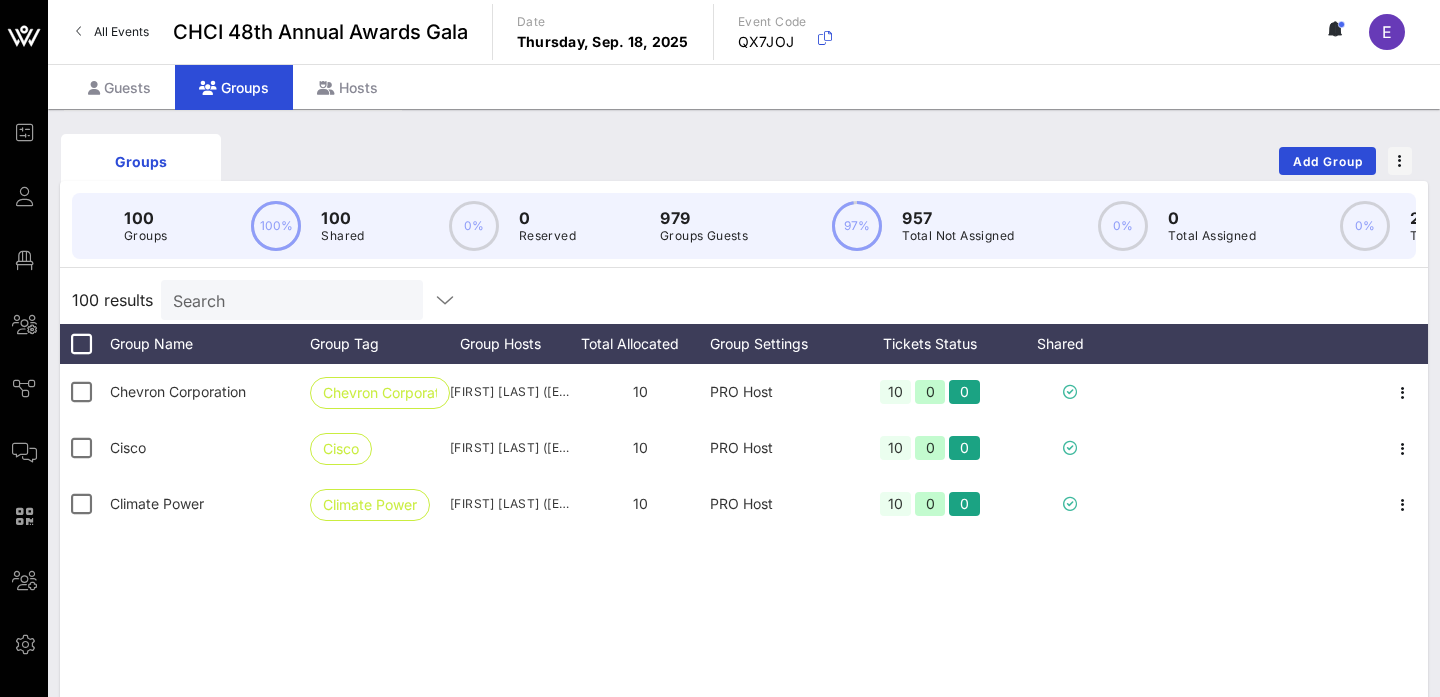 scroll, scrollTop: 0, scrollLeft: 0, axis: both 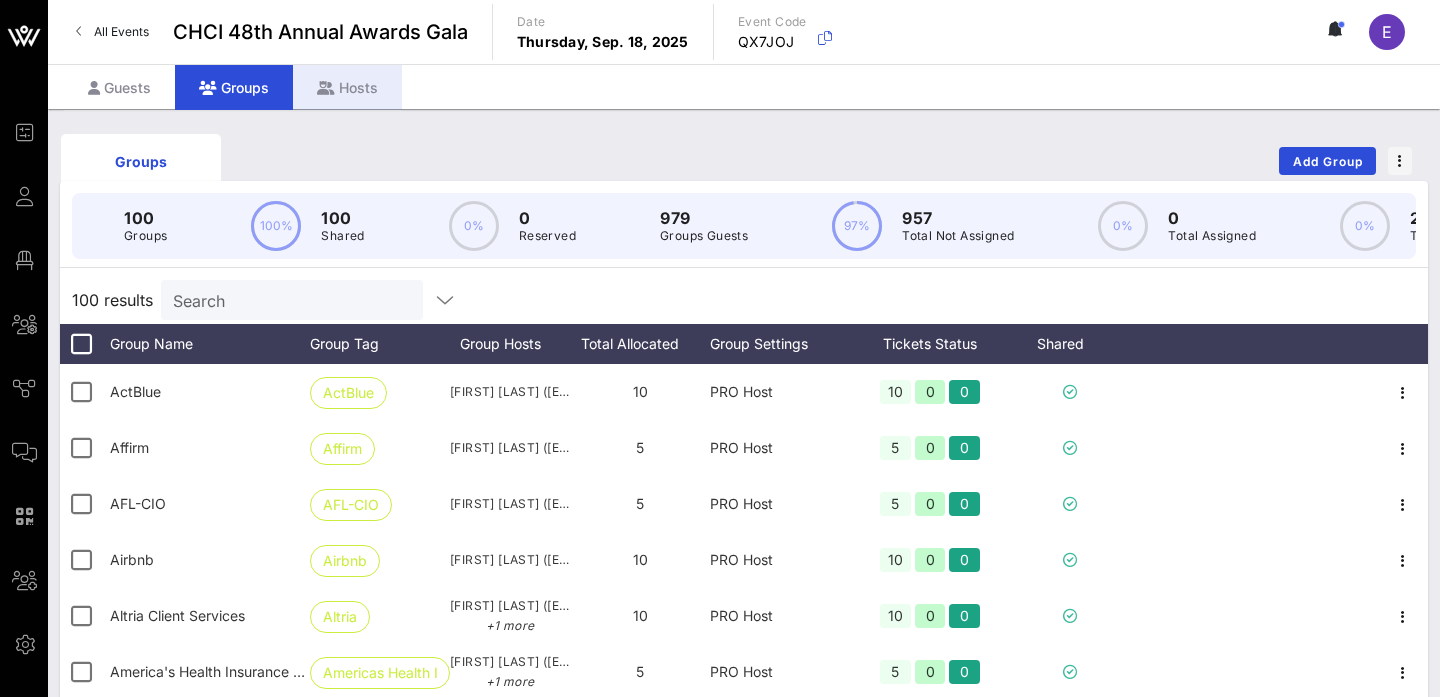 click on "Hosts" at bounding box center (347, 87) 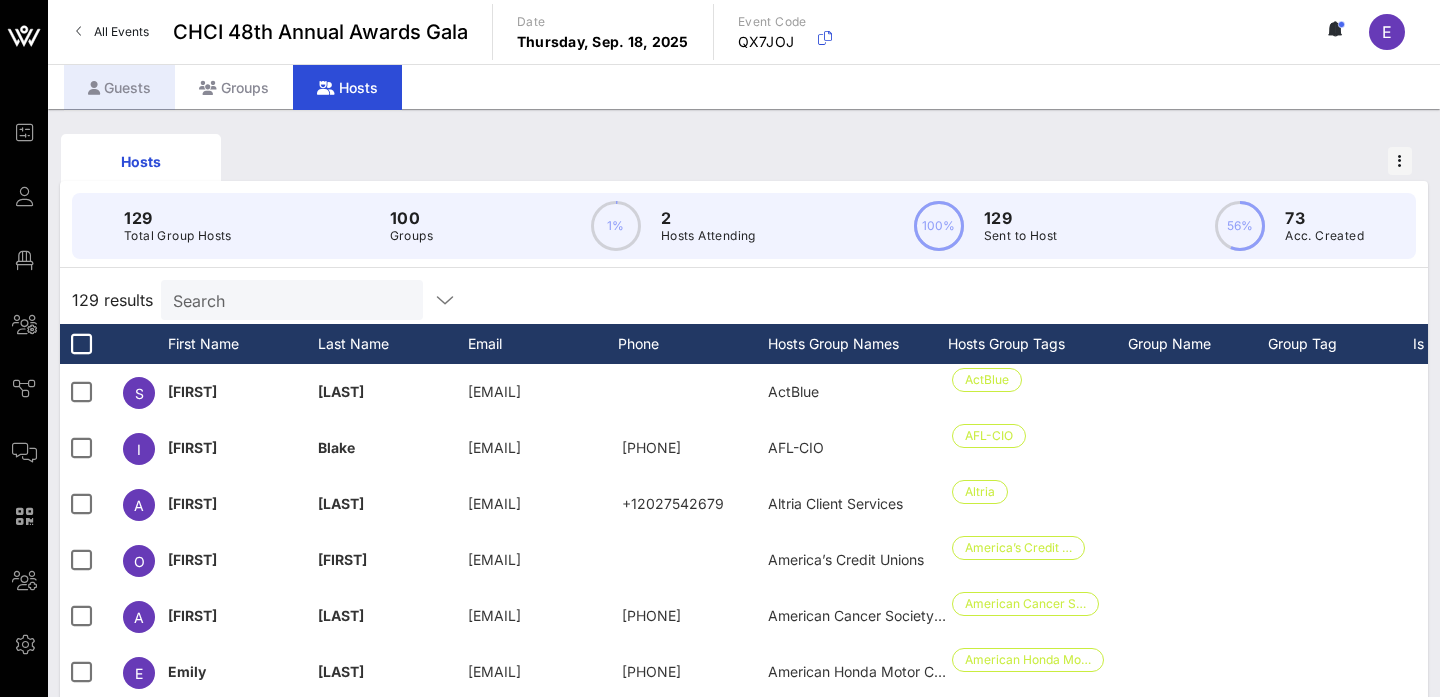 click on "Guests" at bounding box center (119, 87) 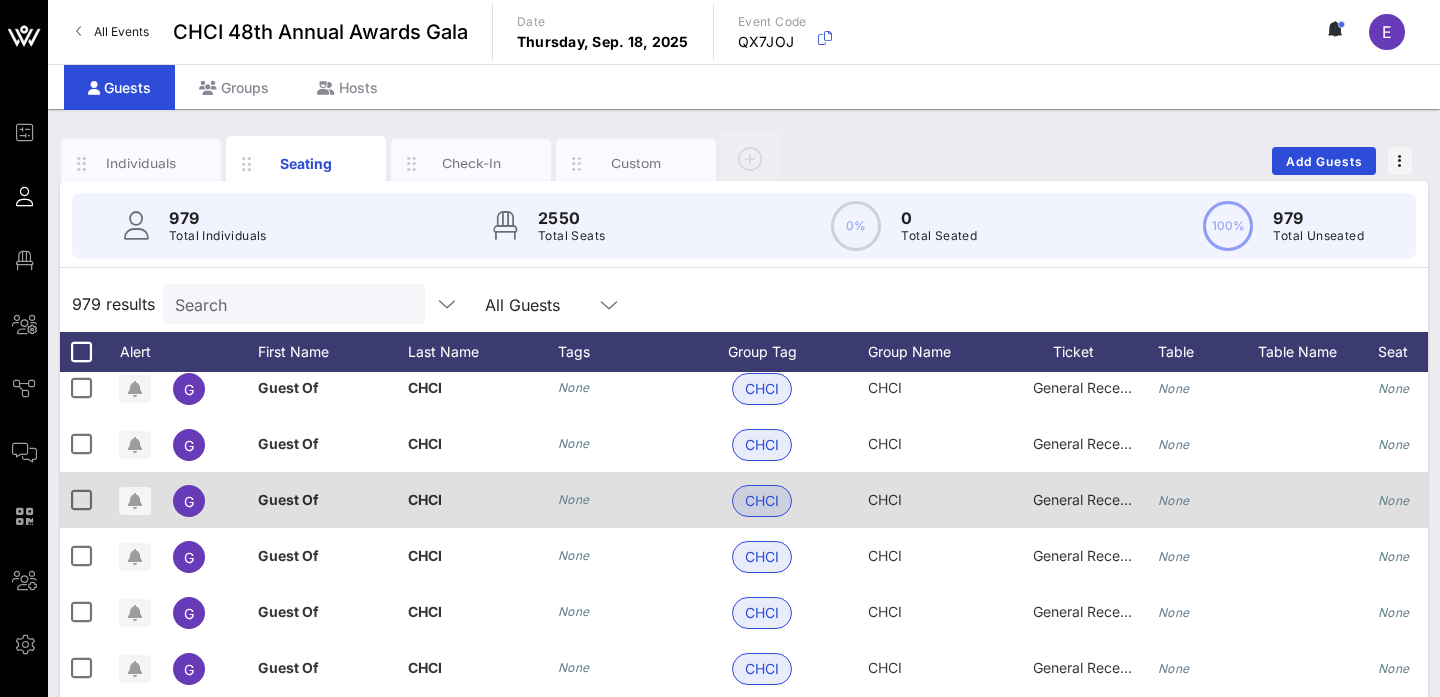 scroll, scrollTop: 0, scrollLeft: 0, axis: both 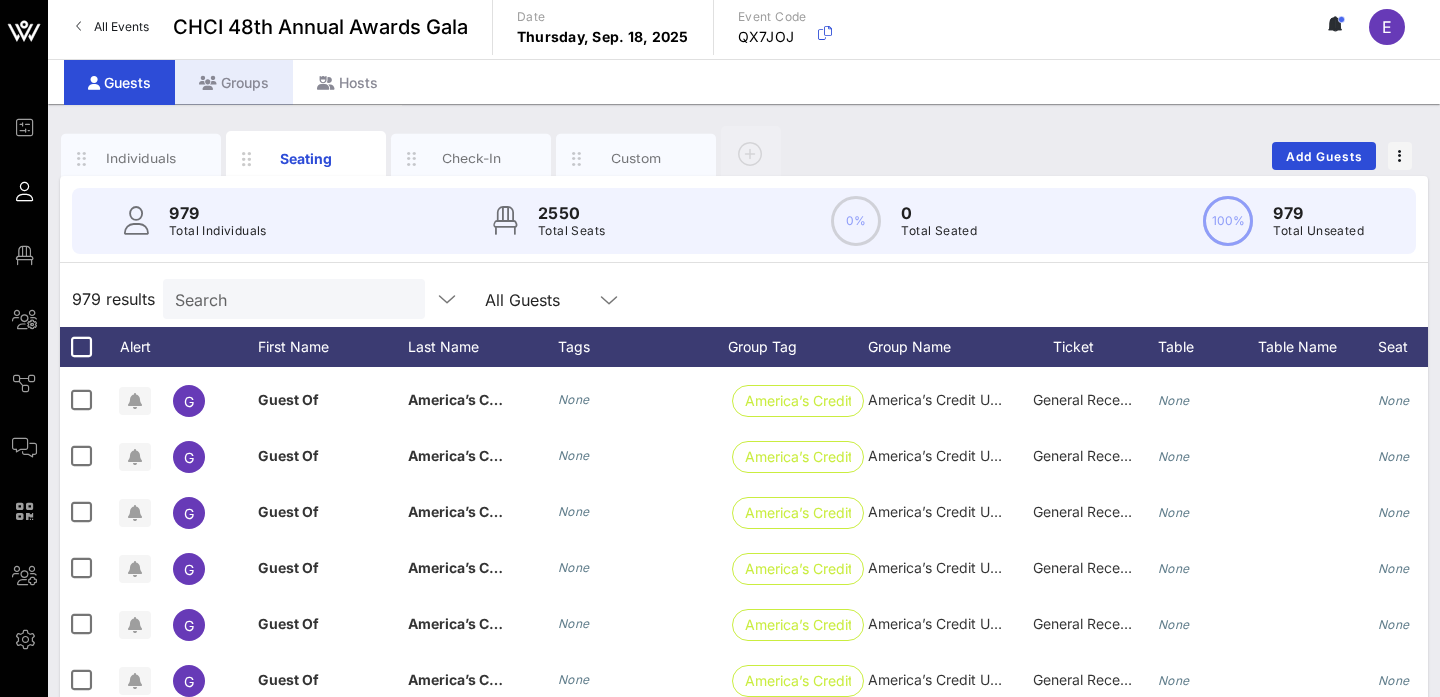 click on "Groups" at bounding box center (234, 82) 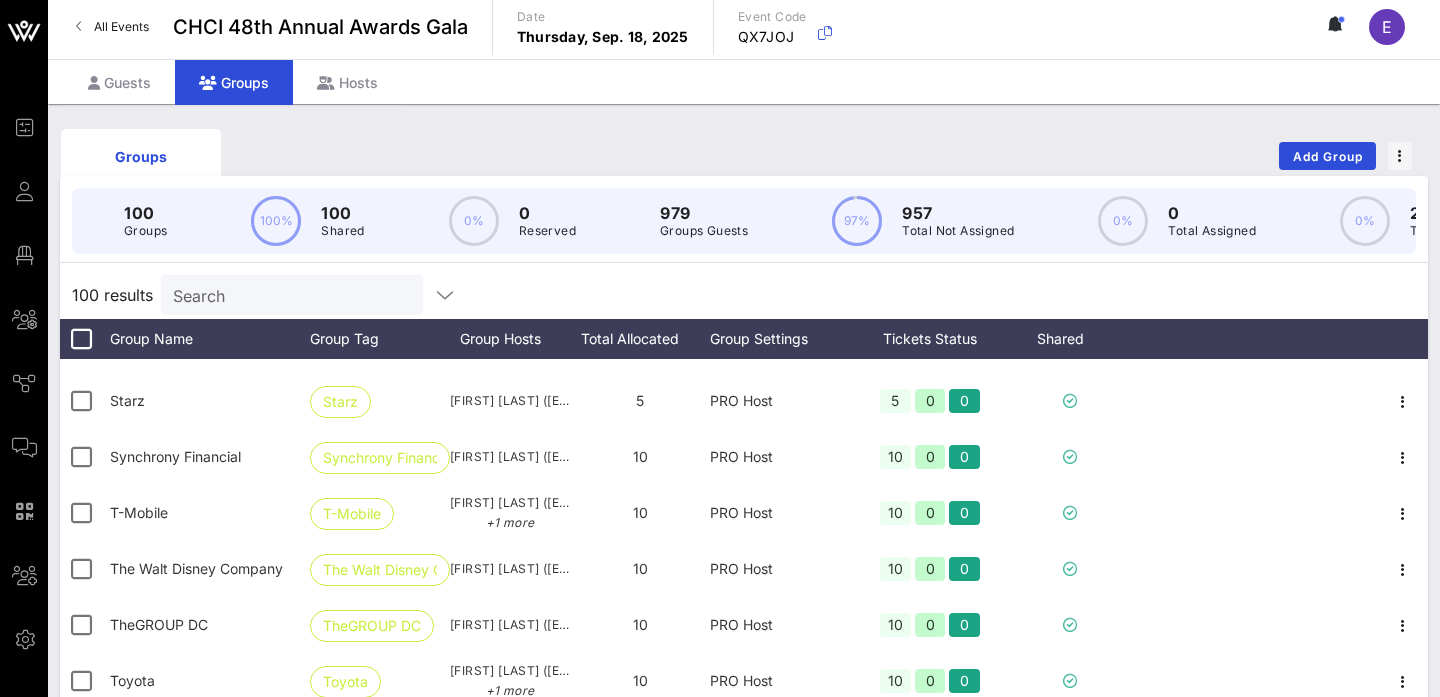 scroll, scrollTop: 5000, scrollLeft: 0, axis: vertical 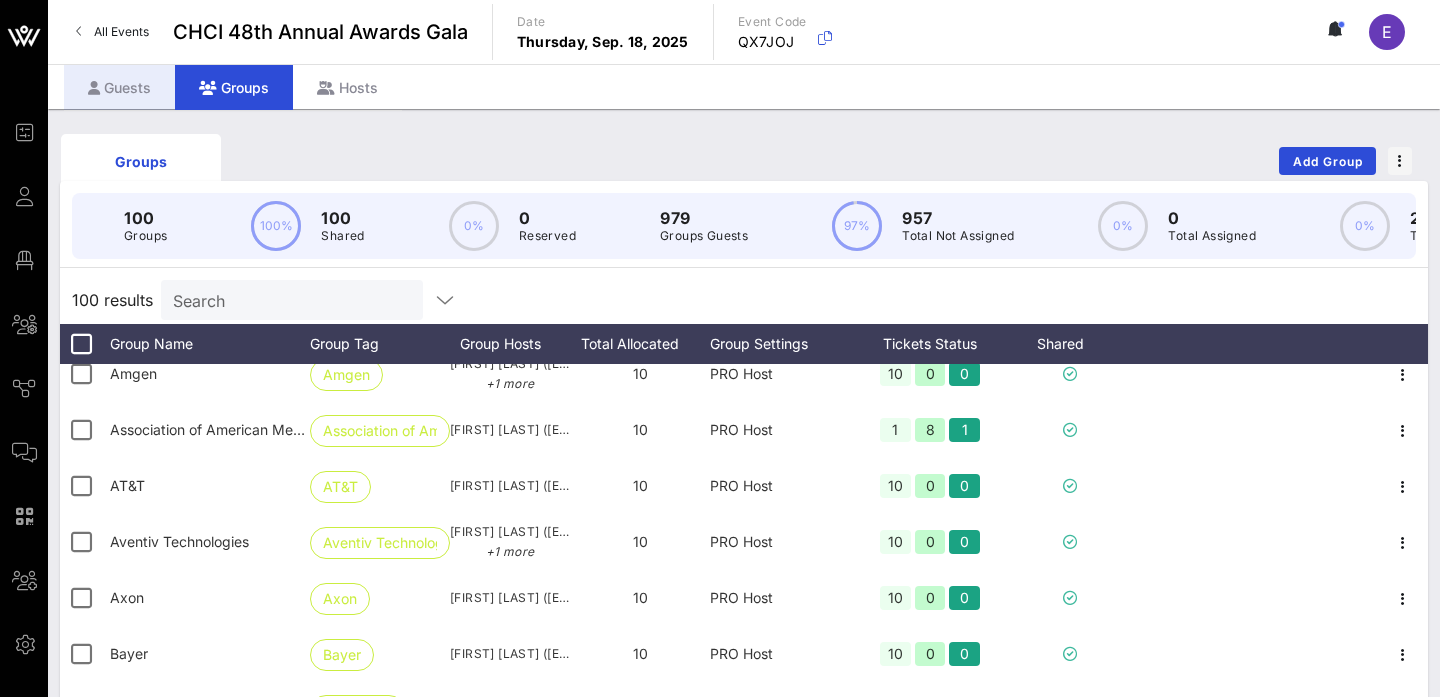 click on "Guests" at bounding box center [119, 87] 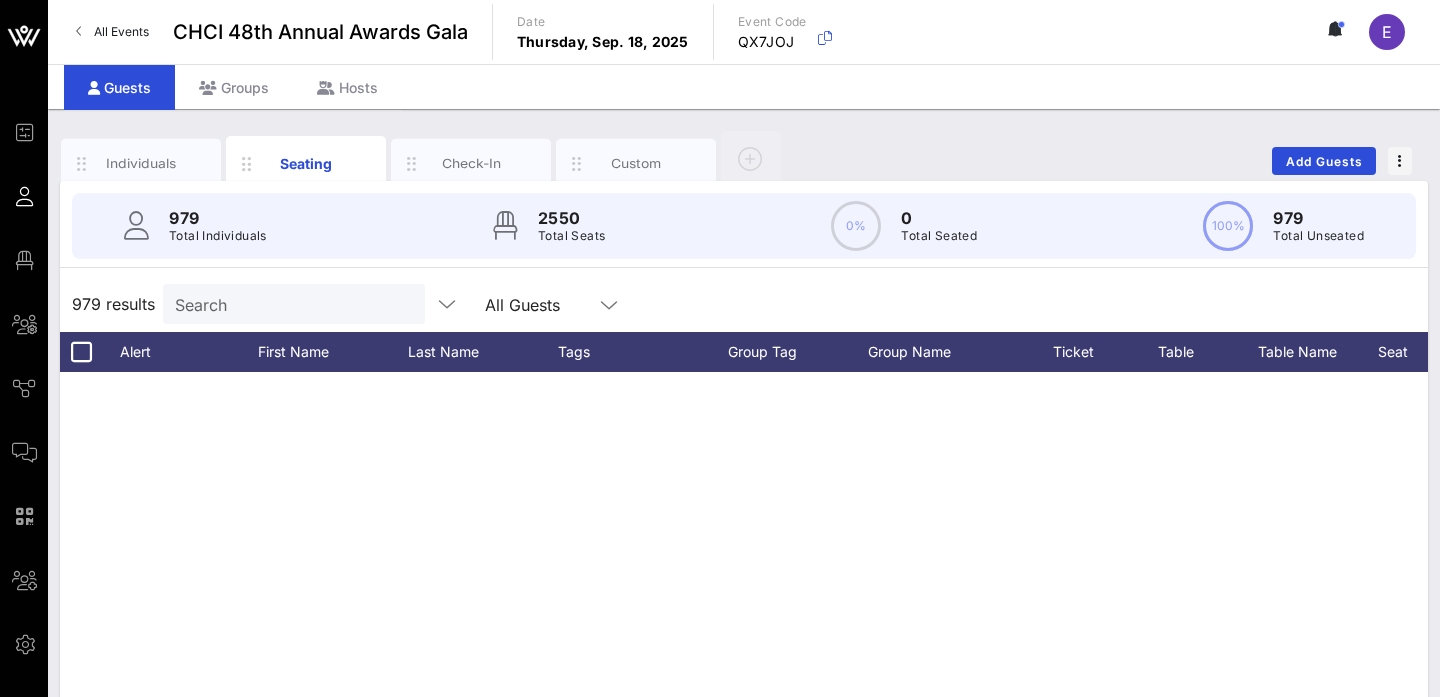 scroll, scrollTop: 2011, scrollLeft: 0, axis: vertical 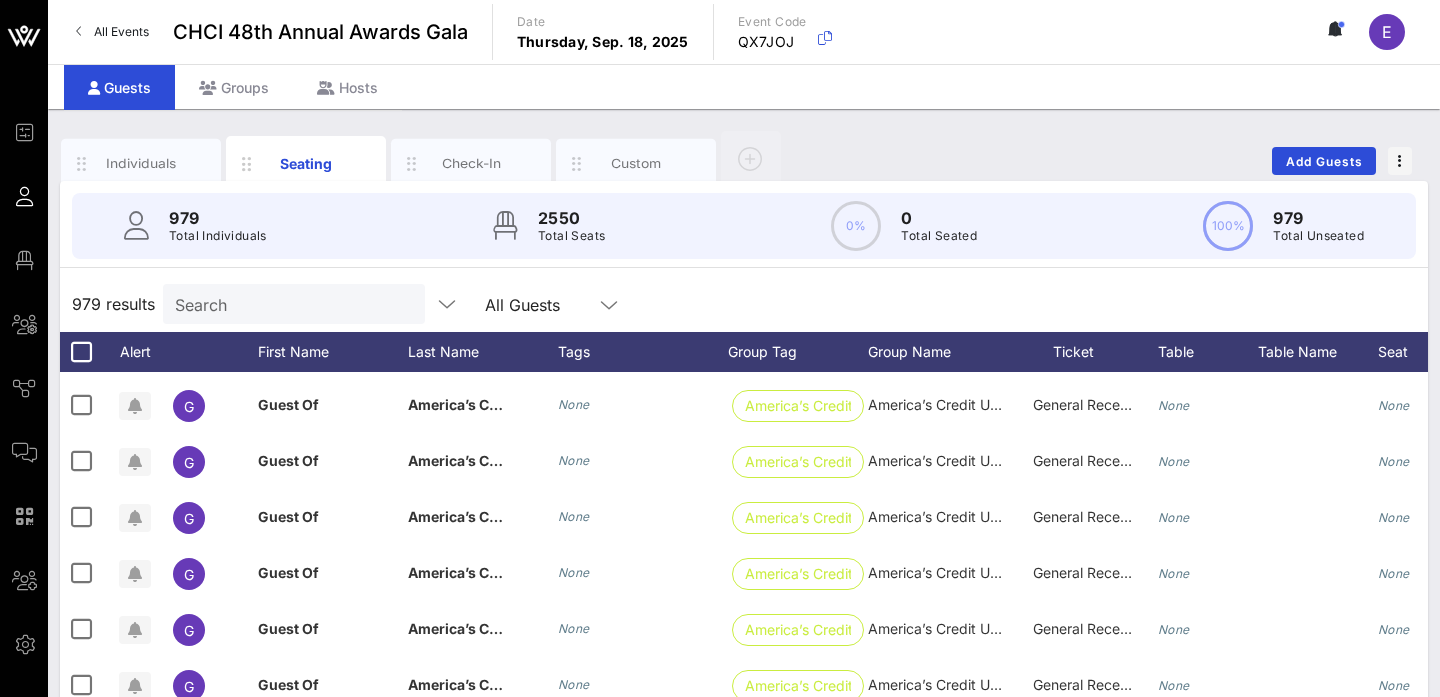 click on "All Guests" at bounding box center [522, 305] 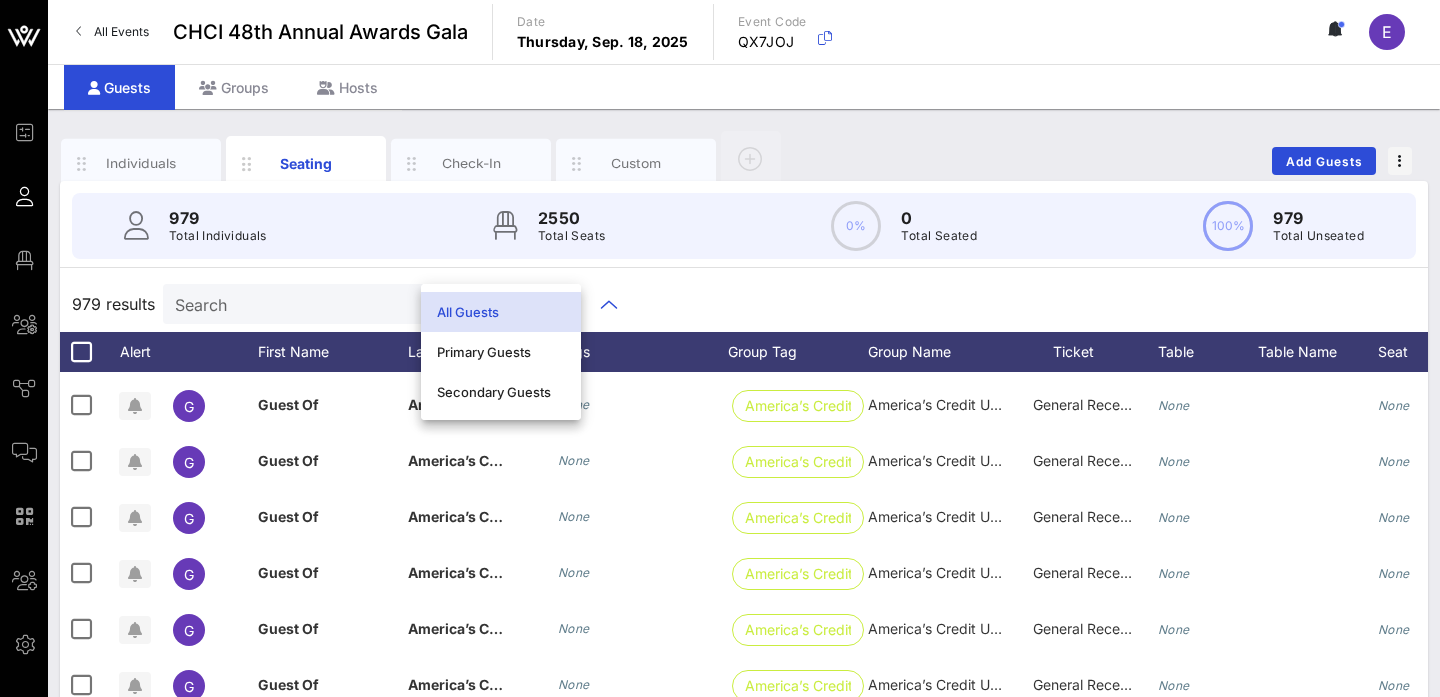 click on "All Guests" at bounding box center [501, 312] 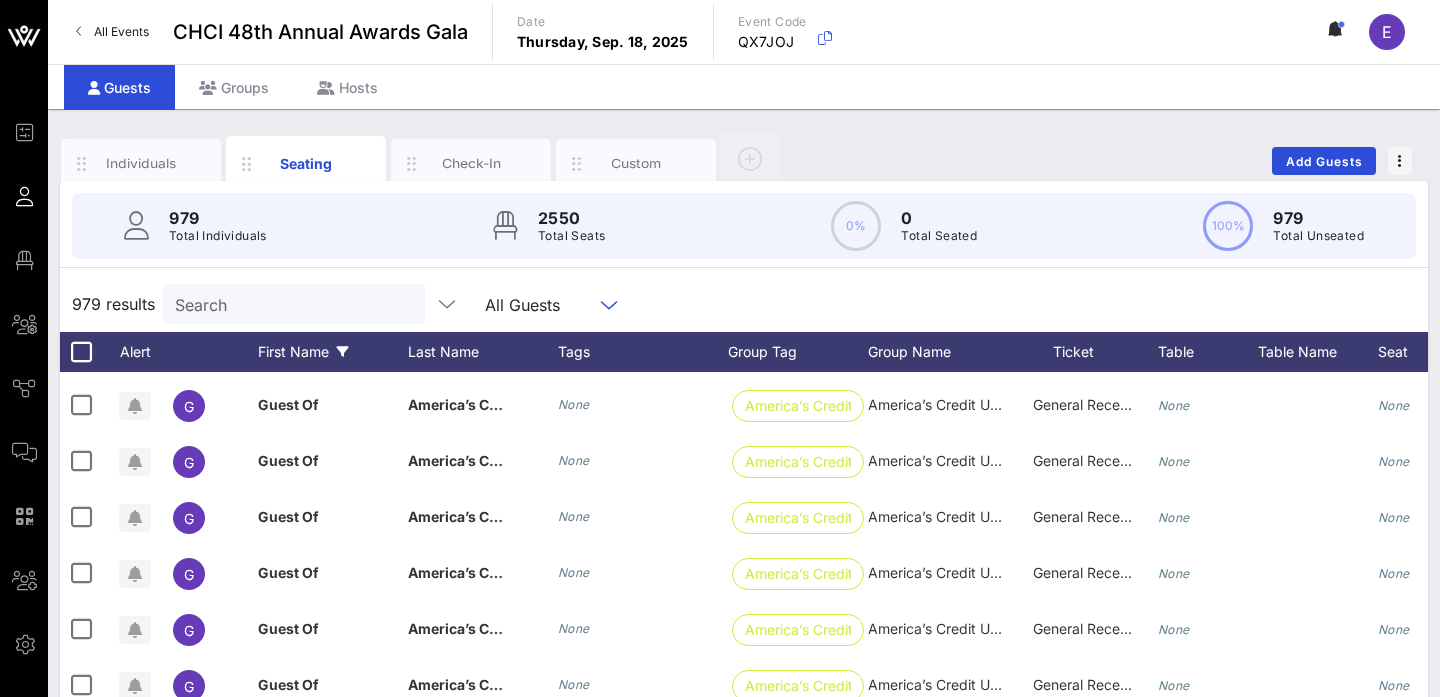 click at bounding box center (343, 352) 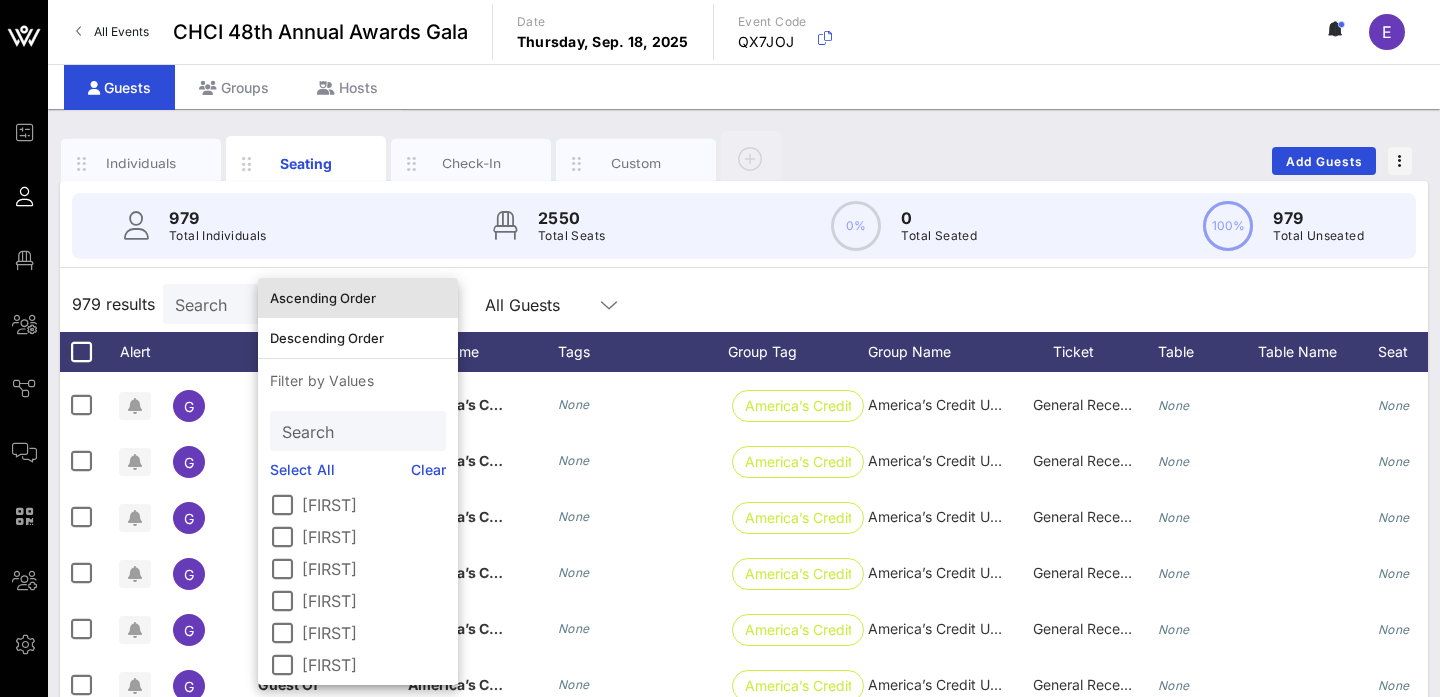 click on "Ascending Order" at bounding box center (358, 298) 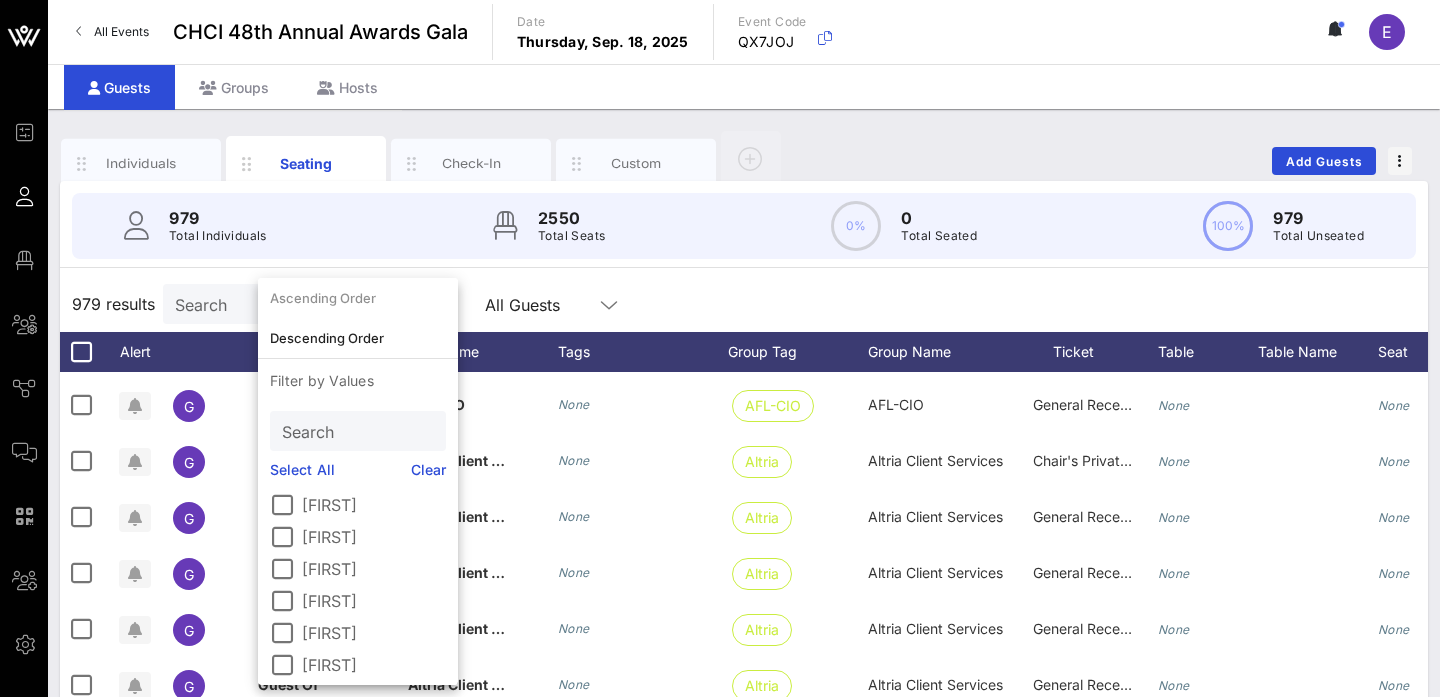 click on "979 results     Search     All Guests" at bounding box center (744, 304) 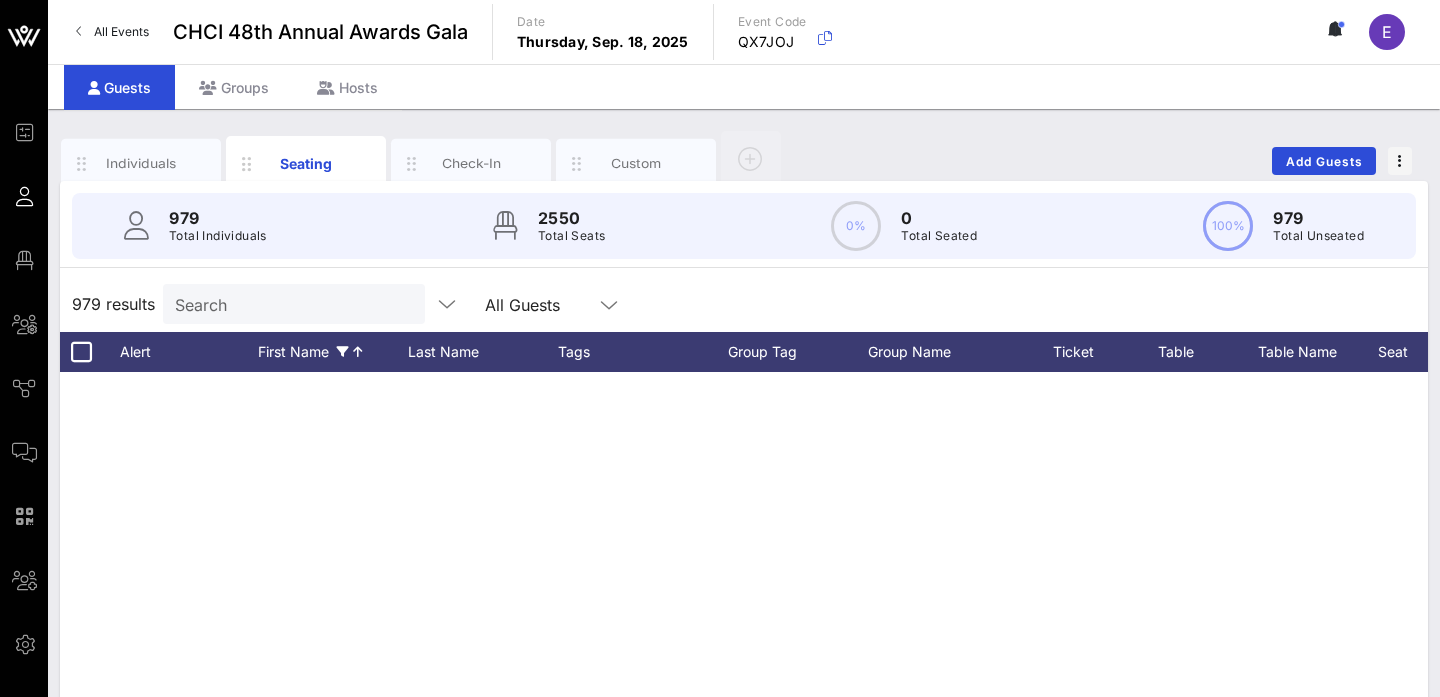 scroll, scrollTop: 1113, scrollLeft: 0, axis: vertical 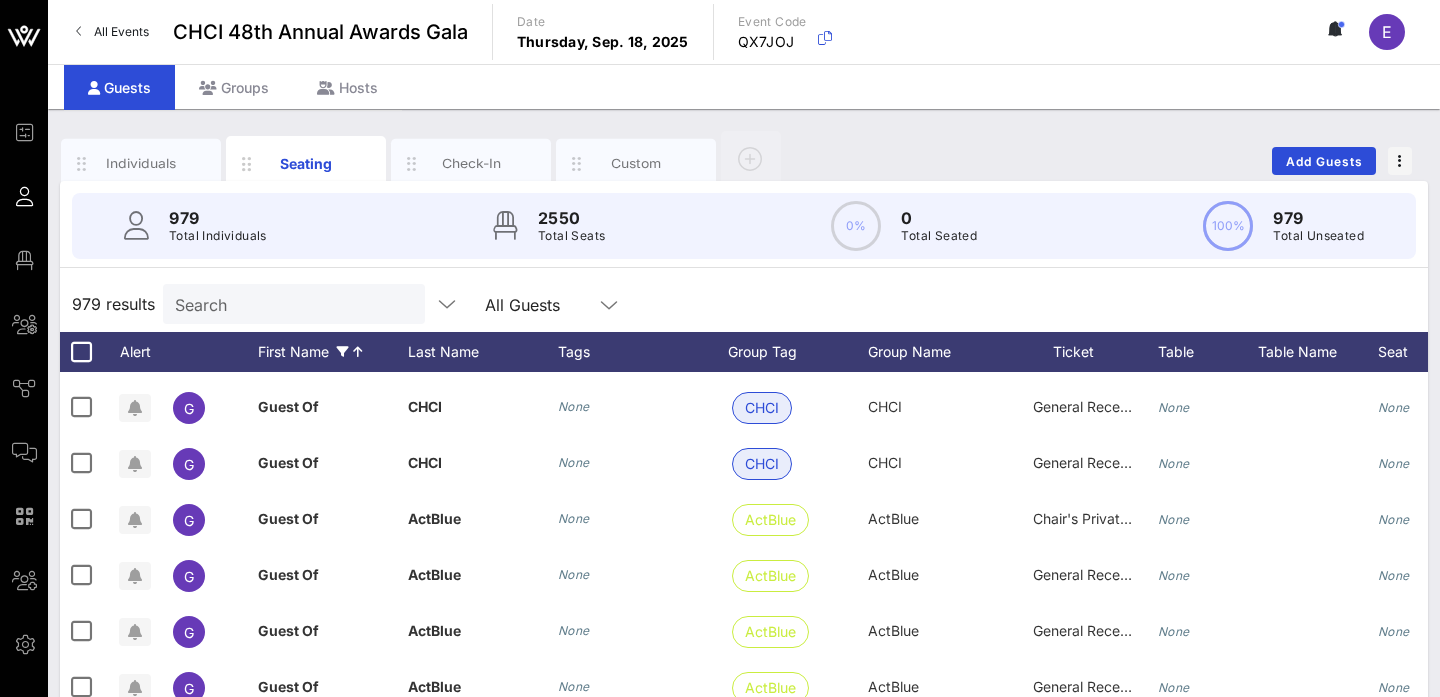 click at bounding box center (343, 352) 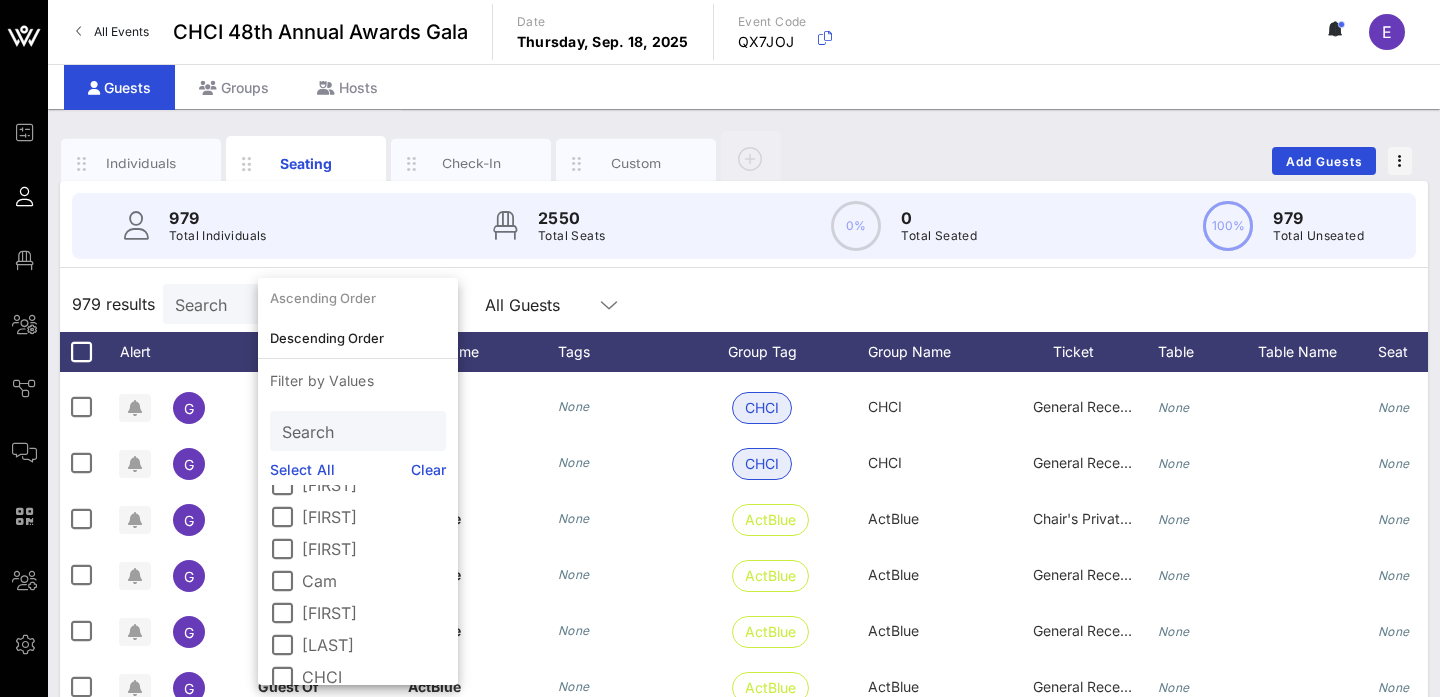 scroll, scrollTop: 834, scrollLeft: 0, axis: vertical 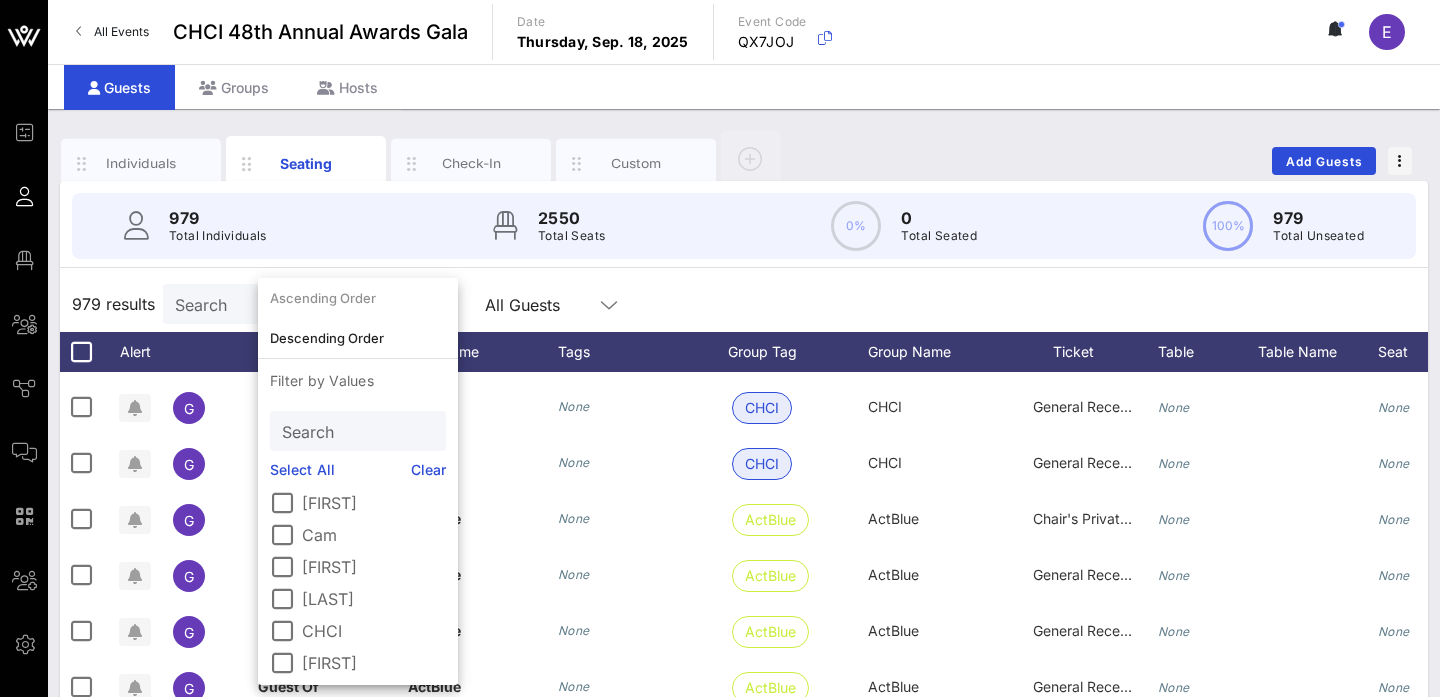 click on "Select All" at bounding box center (302, 470) 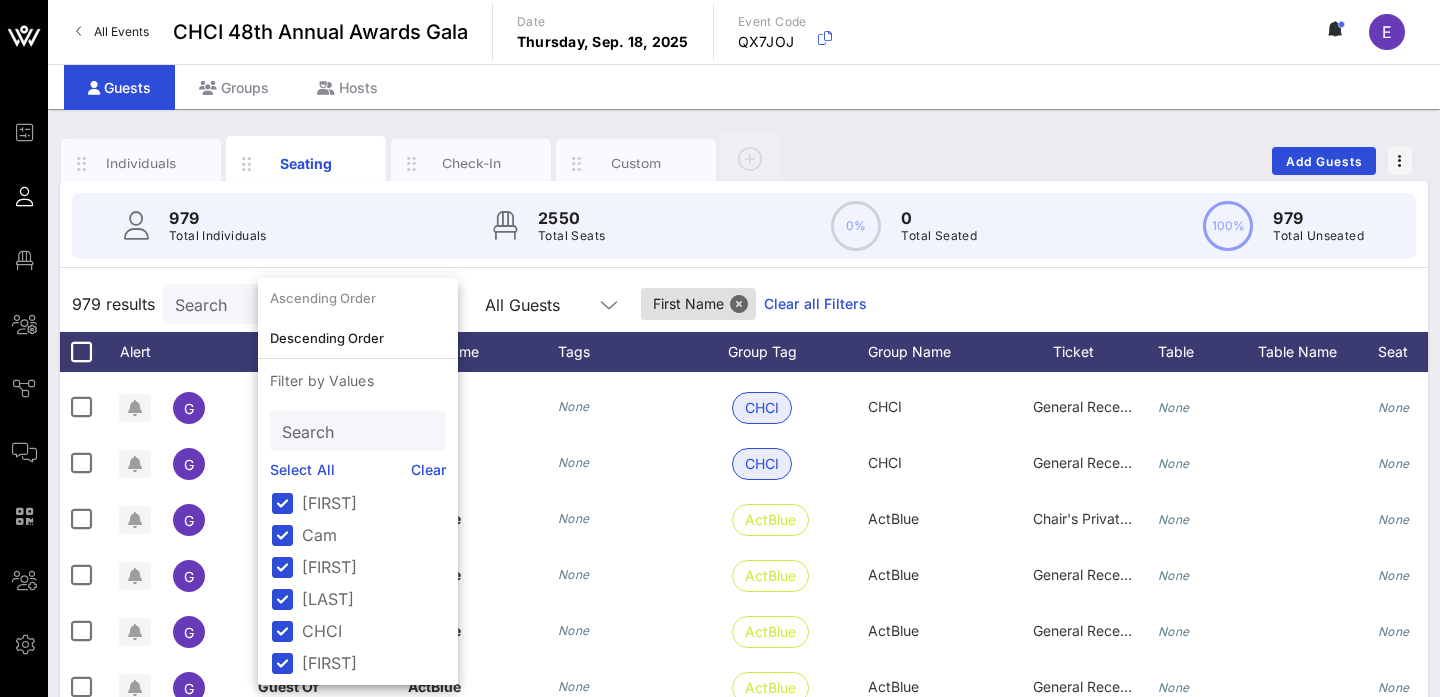 click on "Individuals     Seating     Check-In     Custom
Add Guests" at bounding box center [744, 161] 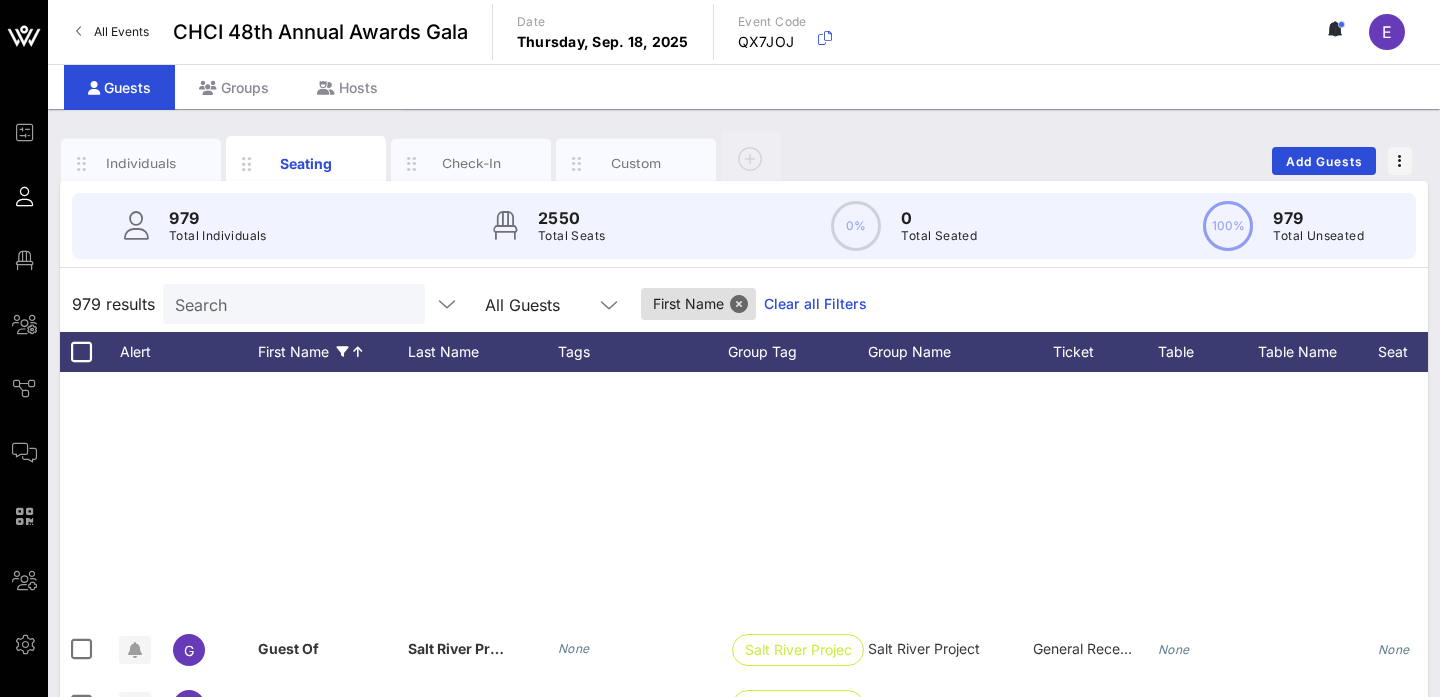 scroll, scrollTop: 23749, scrollLeft: 0, axis: vertical 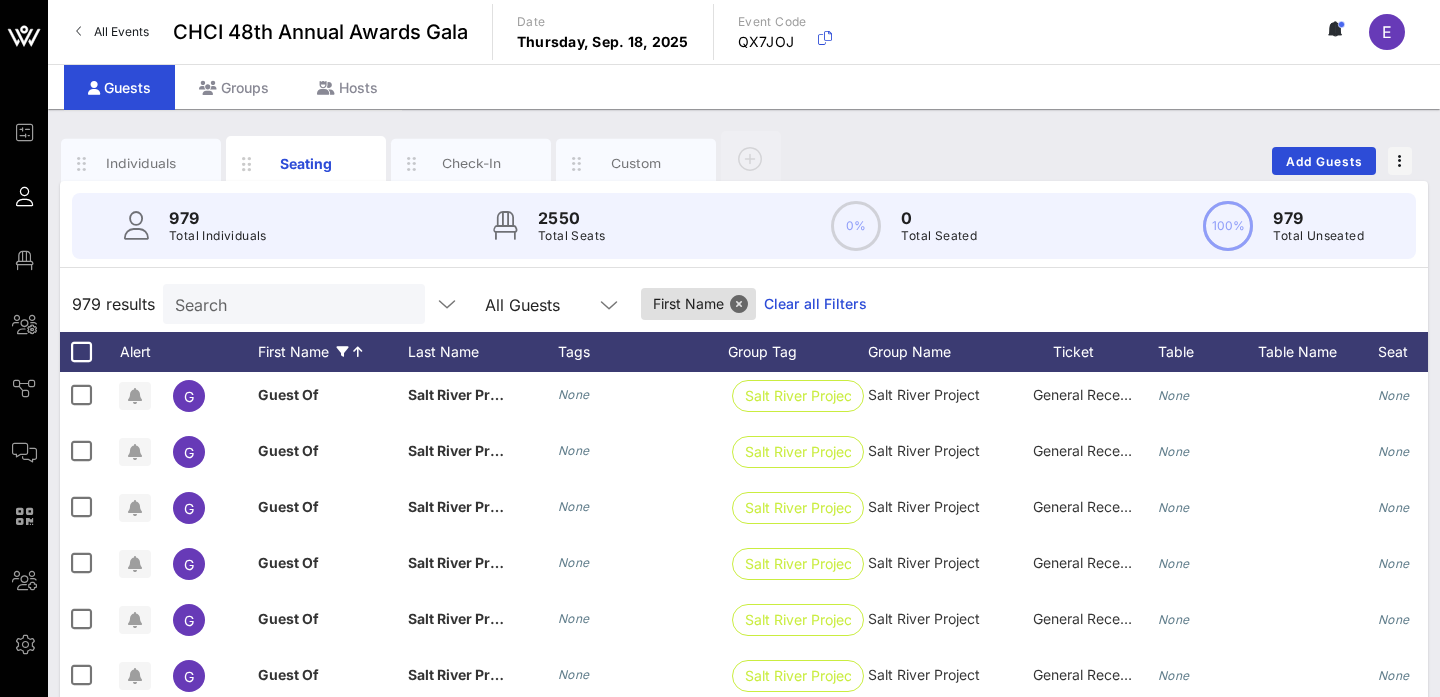 click on "Search" at bounding box center (292, 304) 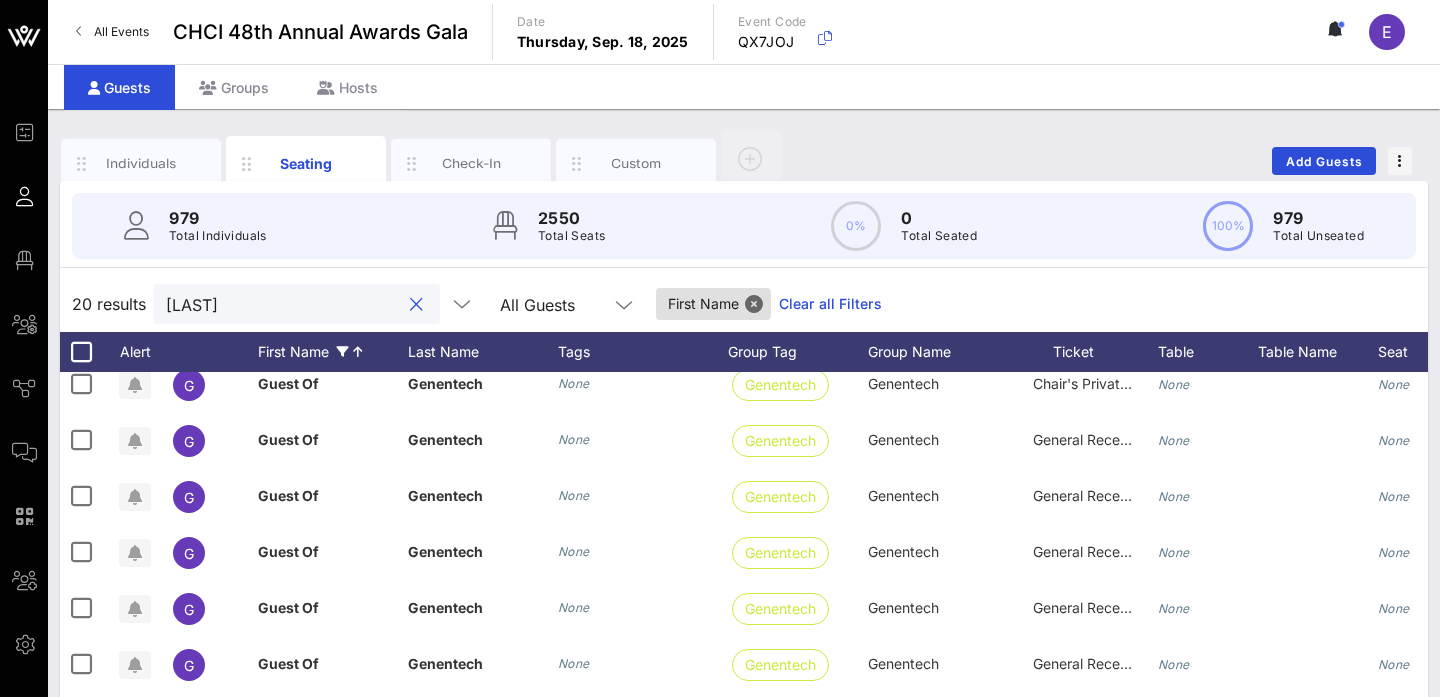 scroll, scrollTop: 0, scrollLeft: 0, axis: both 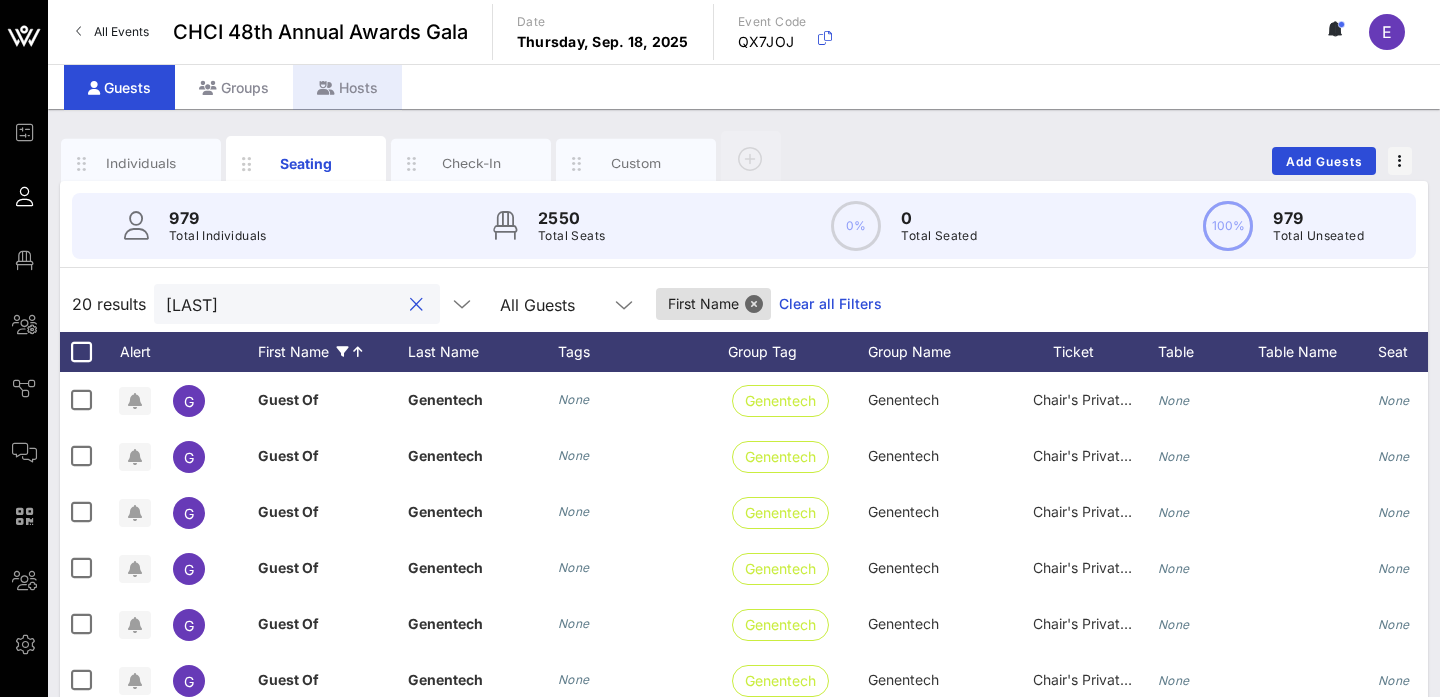 type on "[LAST]" 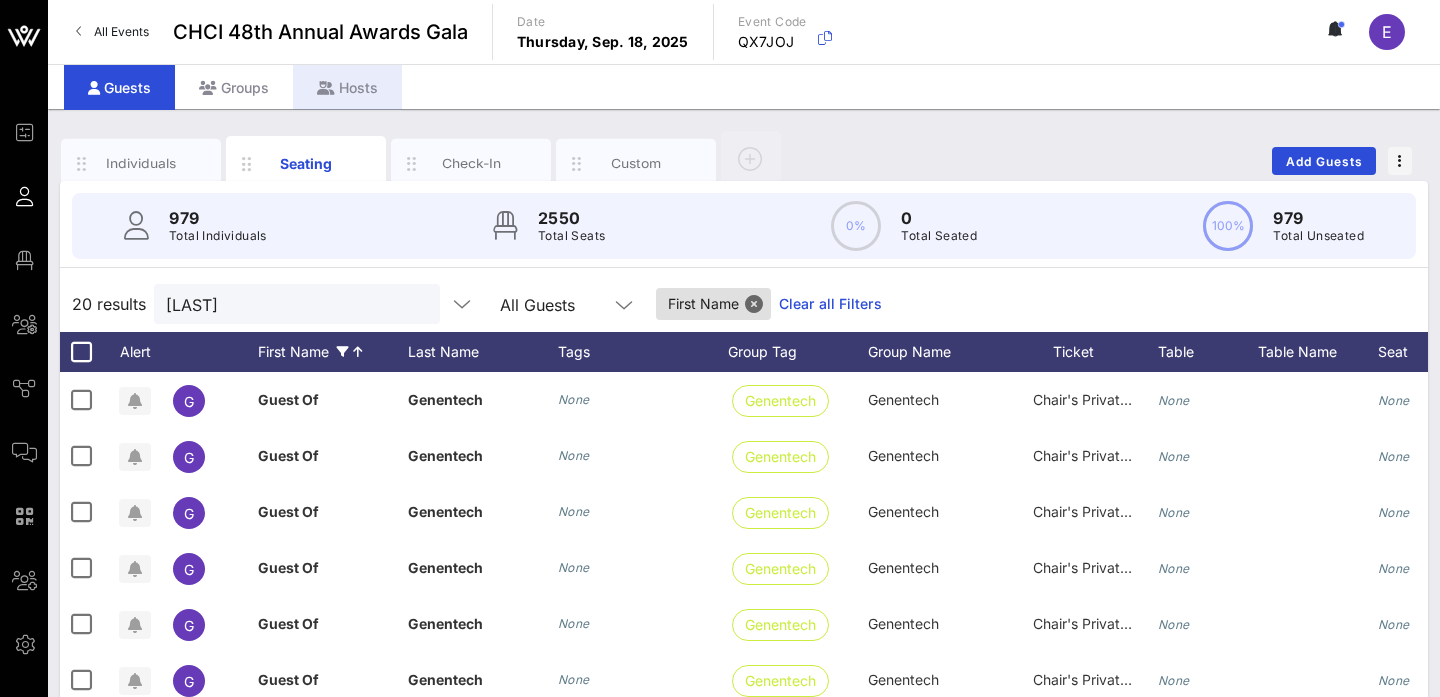 click on "Hosts" at bounding box center [347, 87] 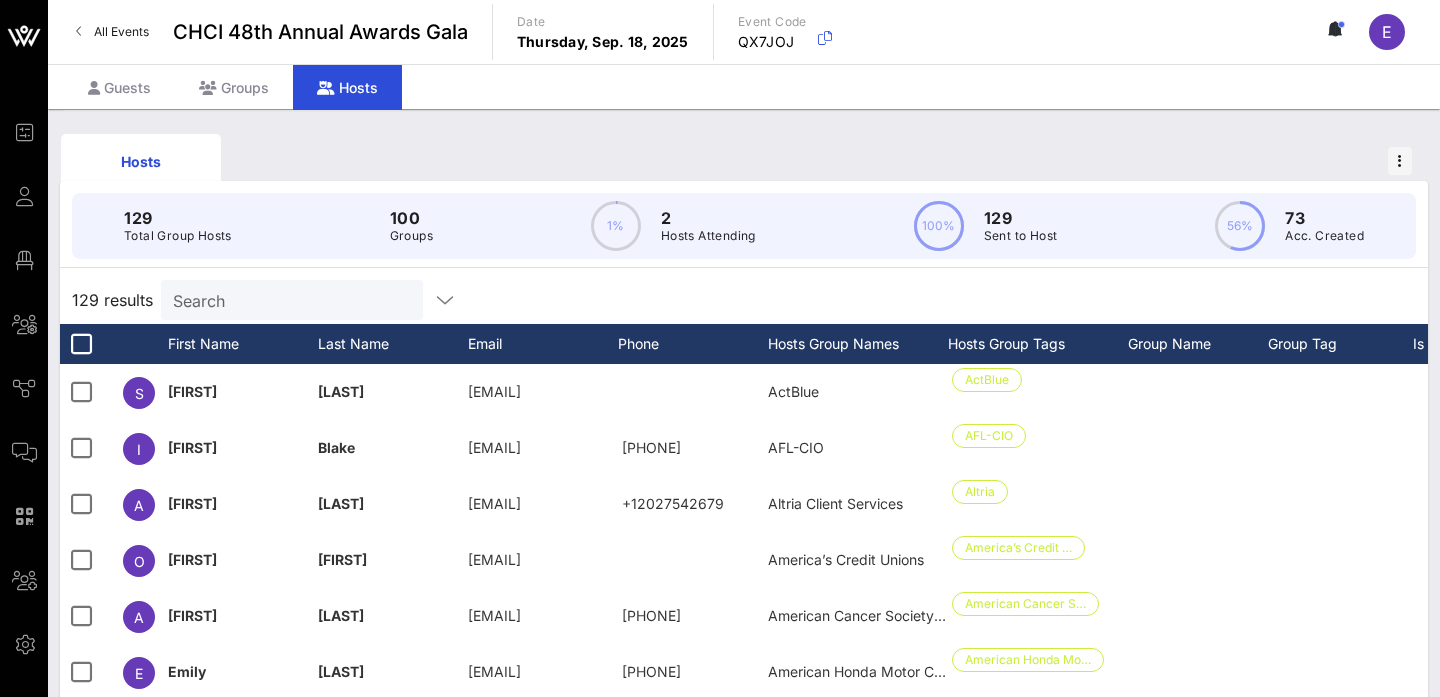 click on "Search" at bounding box center (290, 300) 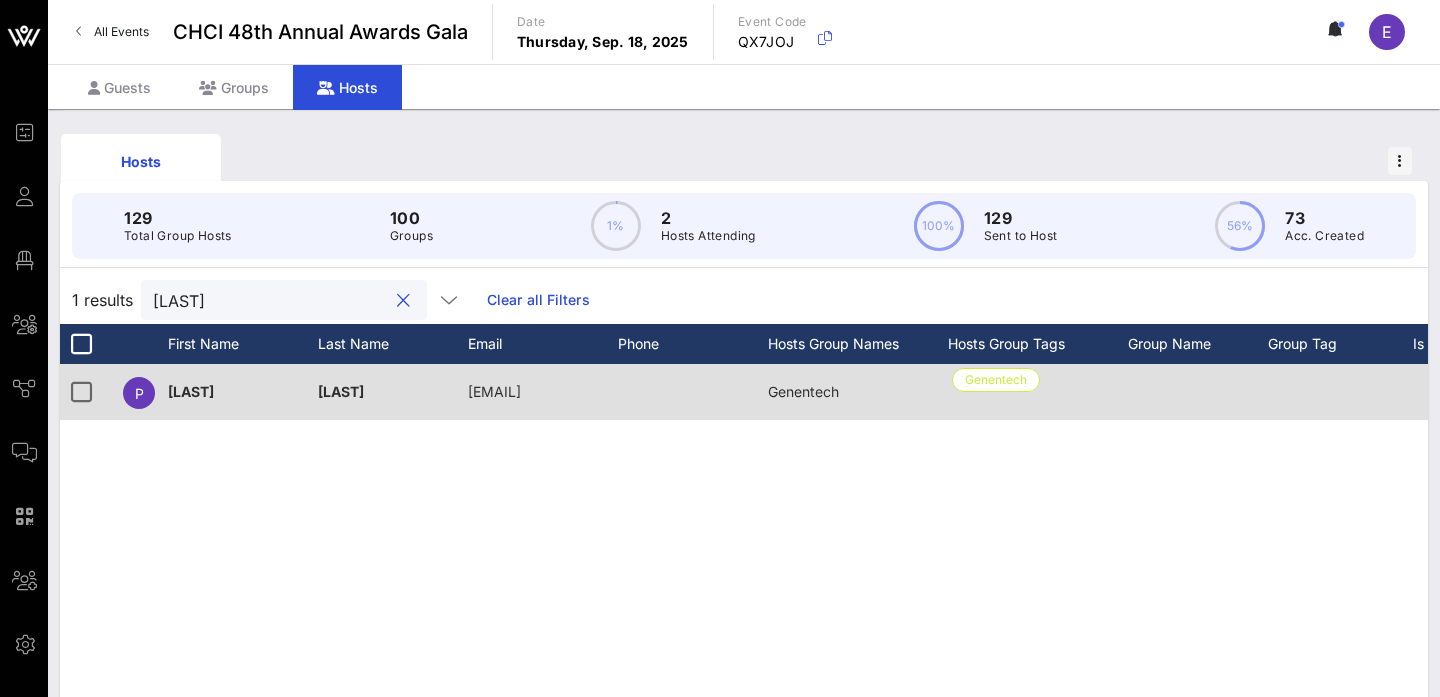 scroll, scrollTop: 0, scrollLeft: 250, axis: horizontal 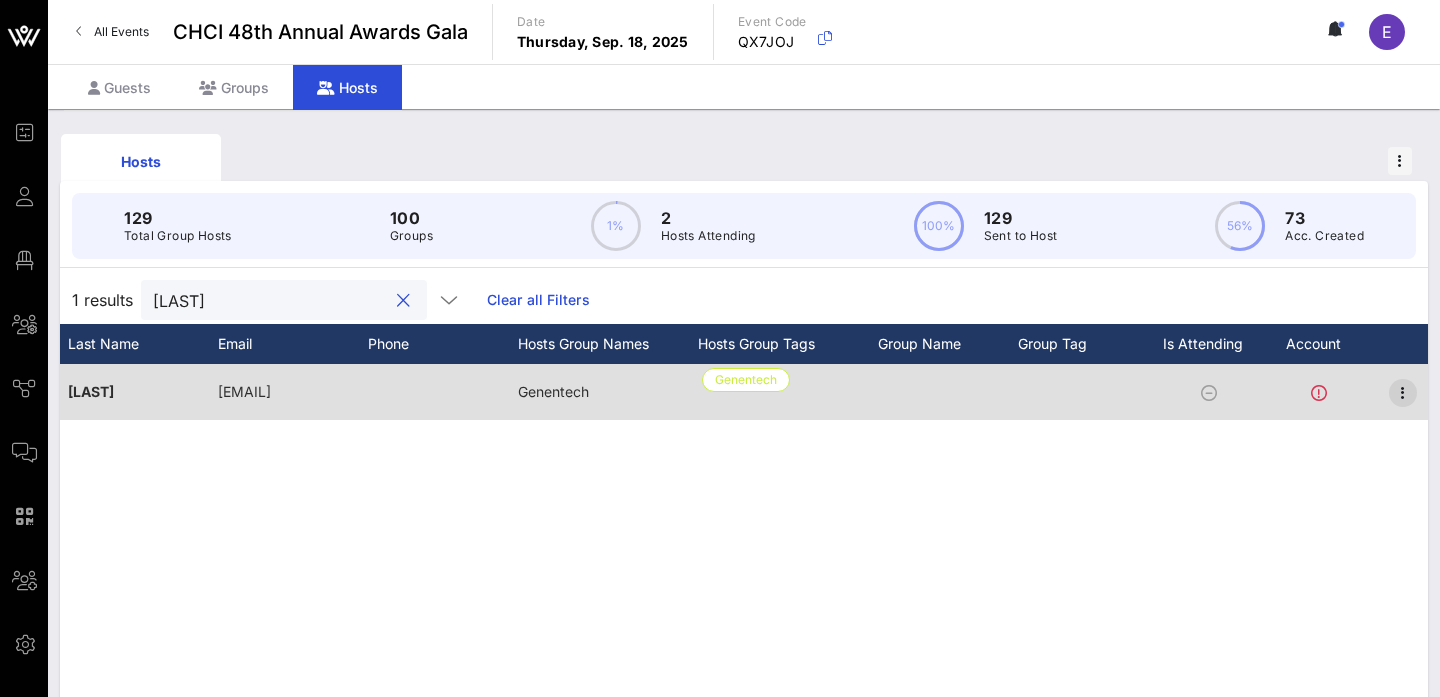 type on "[LAST]" 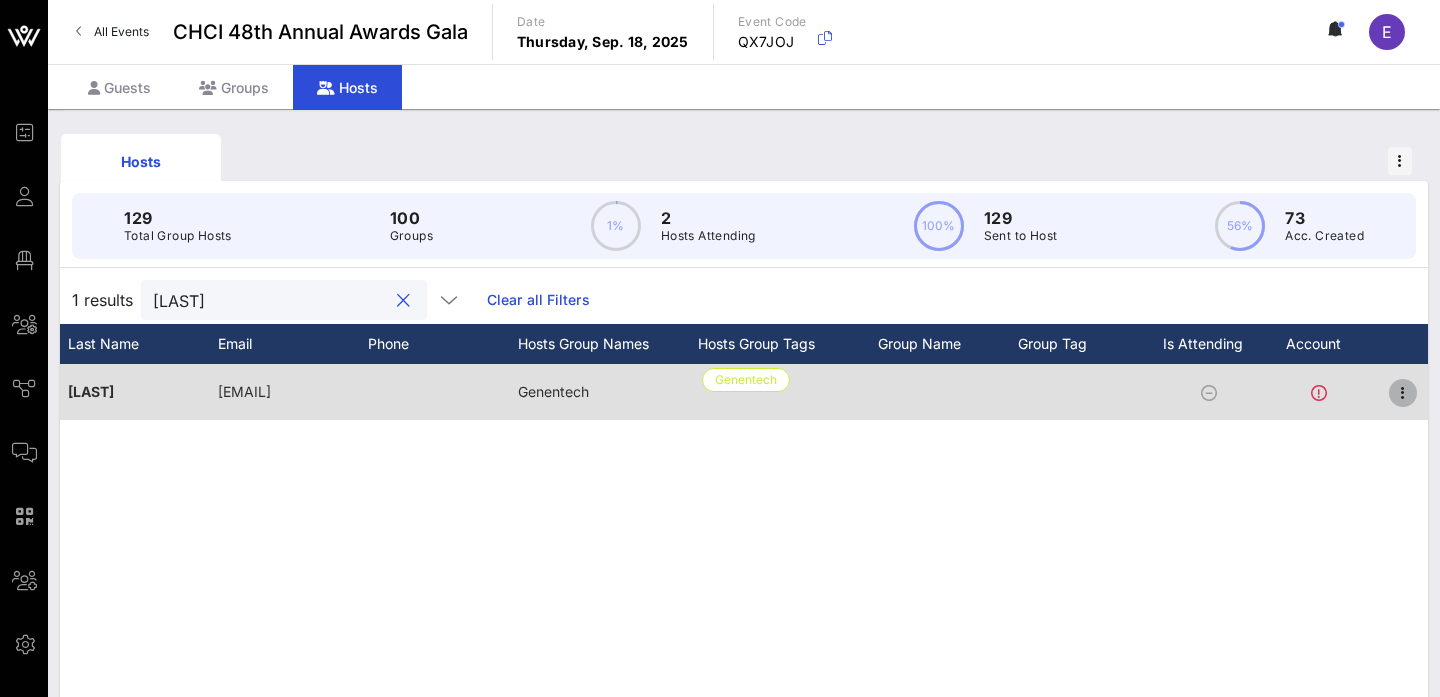 click at bounding box center (1403, 393) 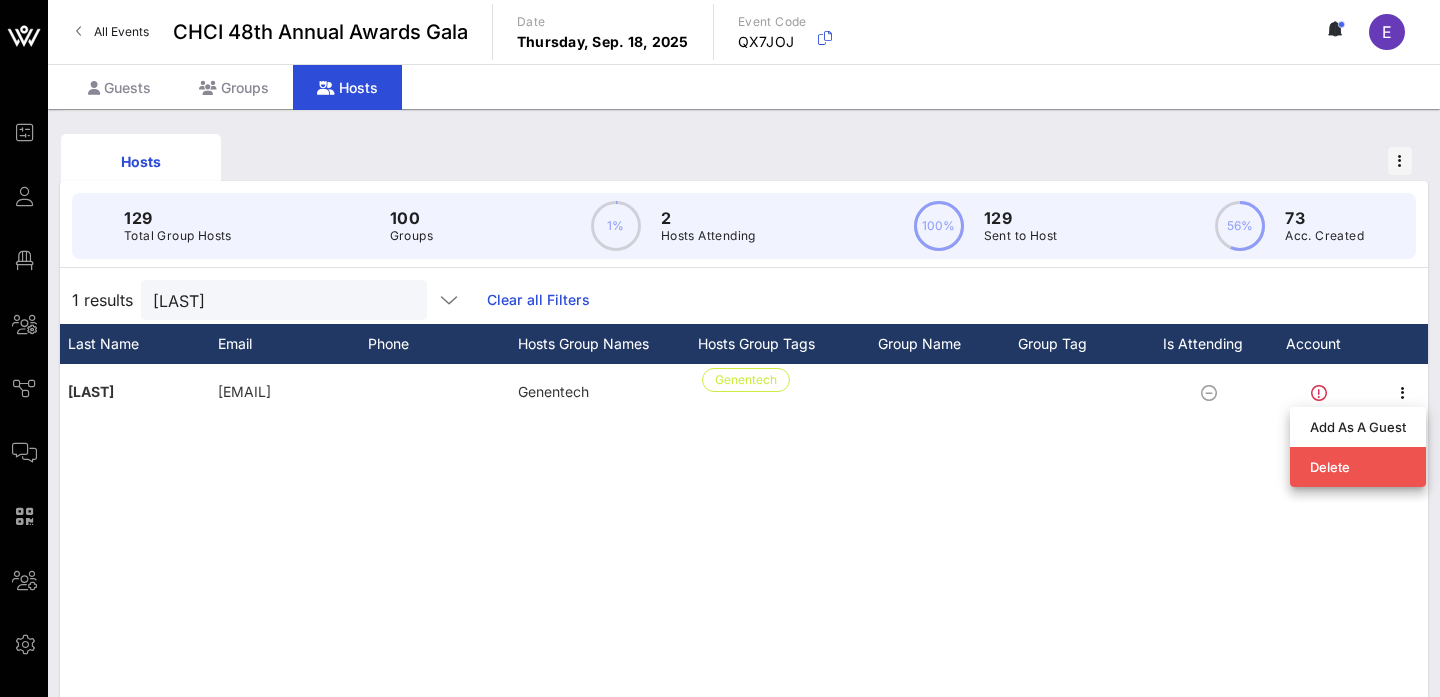 click on "[FIRST] [LAST]
[EMAIL]
[COMPANY]
[COMPANY]" at bounding box center [744, 664] 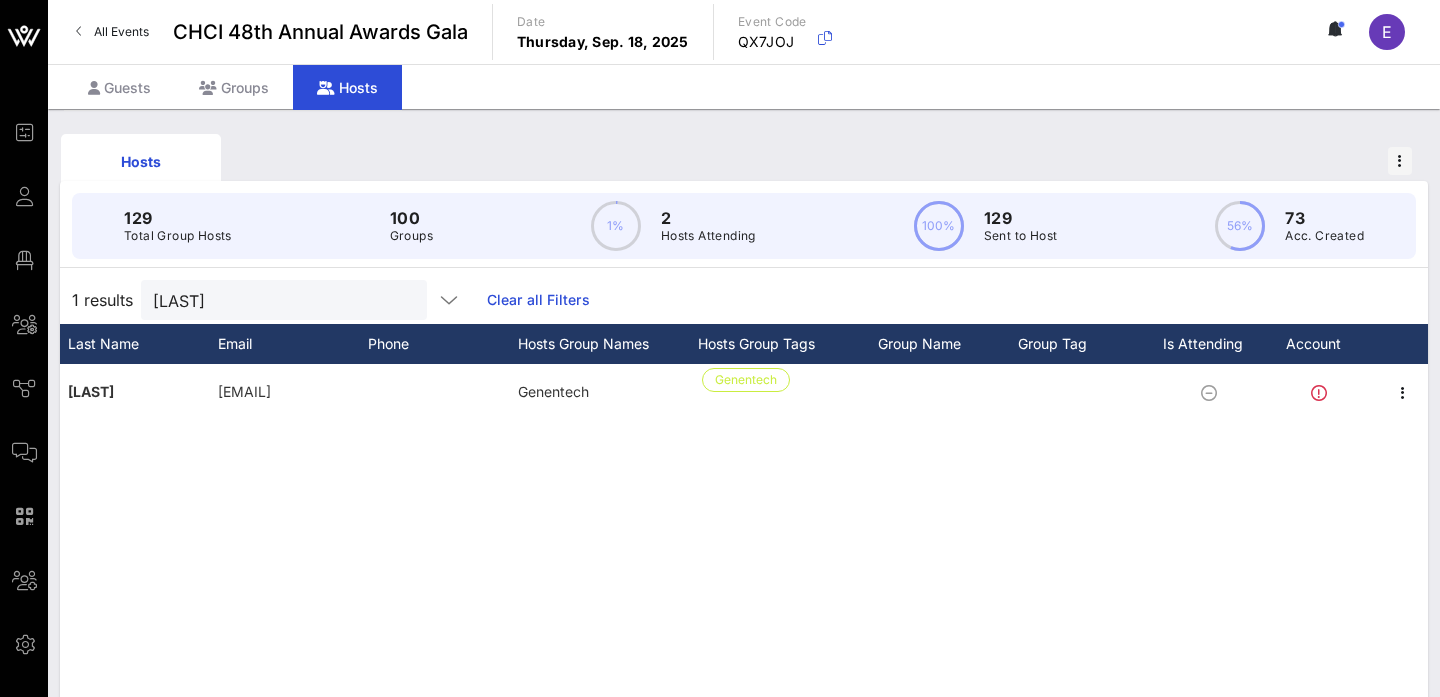 scroll, scrollTop: 0, scrollLeft: 0, axis: both 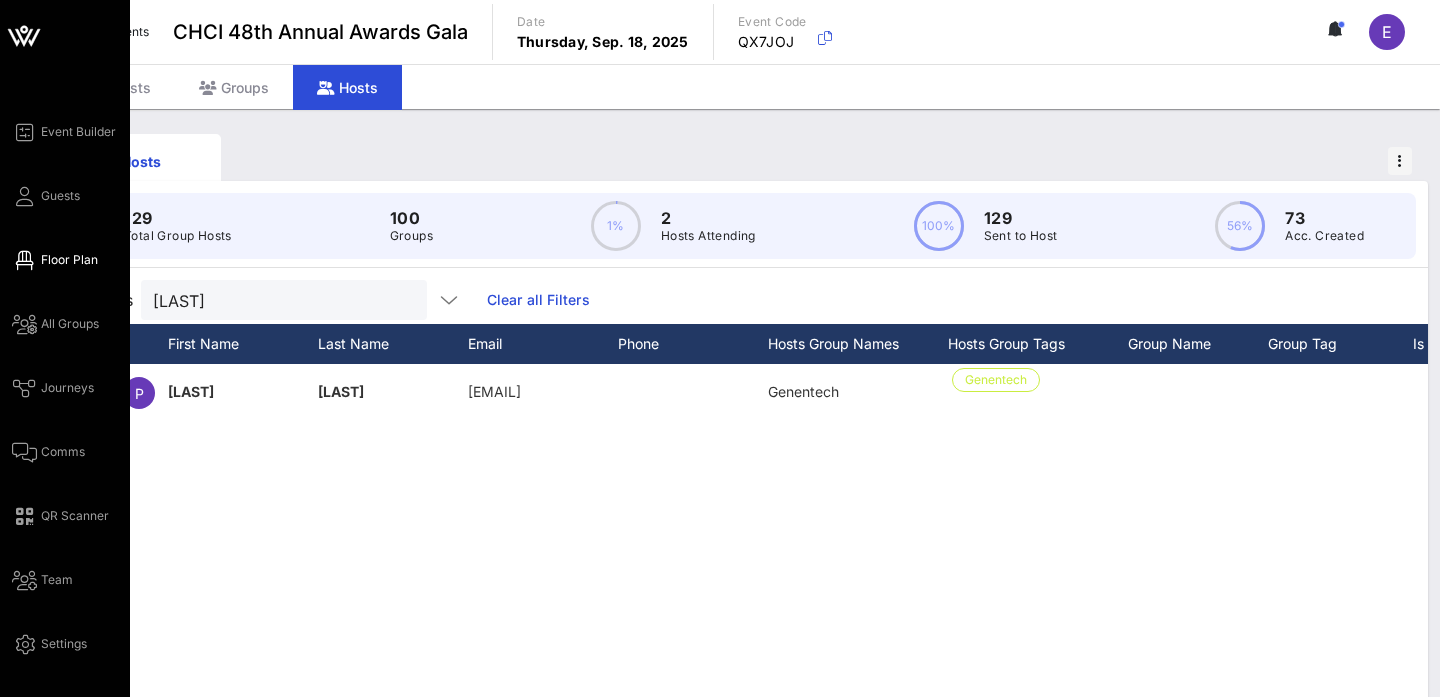 click on "Floor Plan" at bounding box center [69, 260] 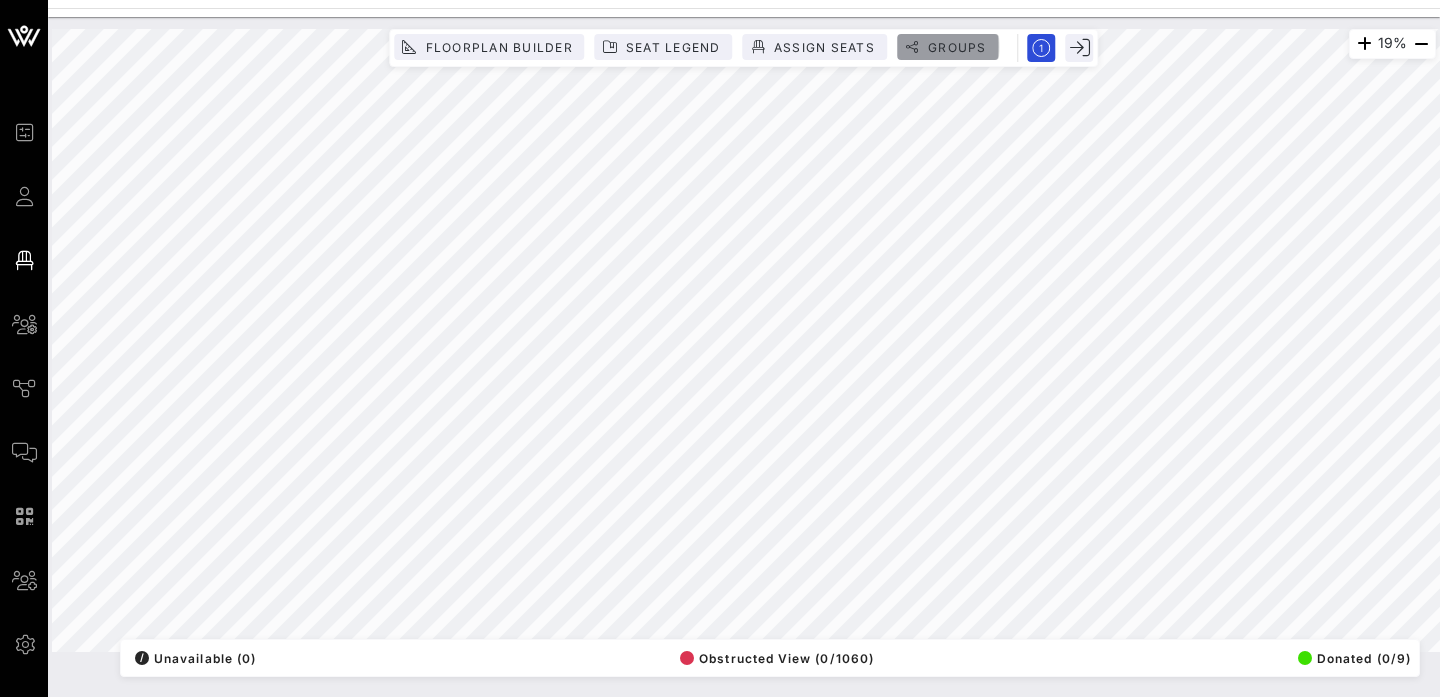 click on "Groups" at bounding box center [957, 47] 